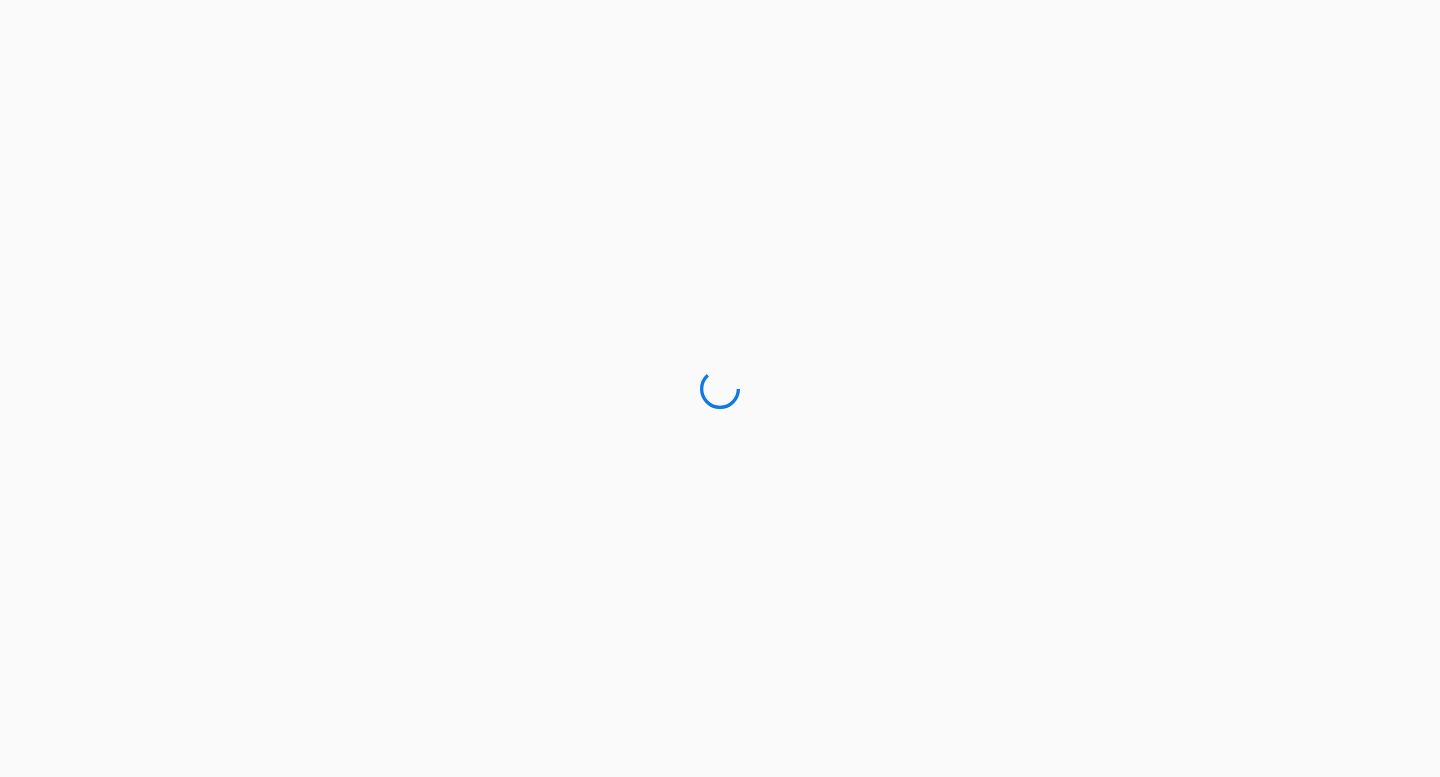 scroll, scrollTop: 0, scrollLeft: 0, axis: both 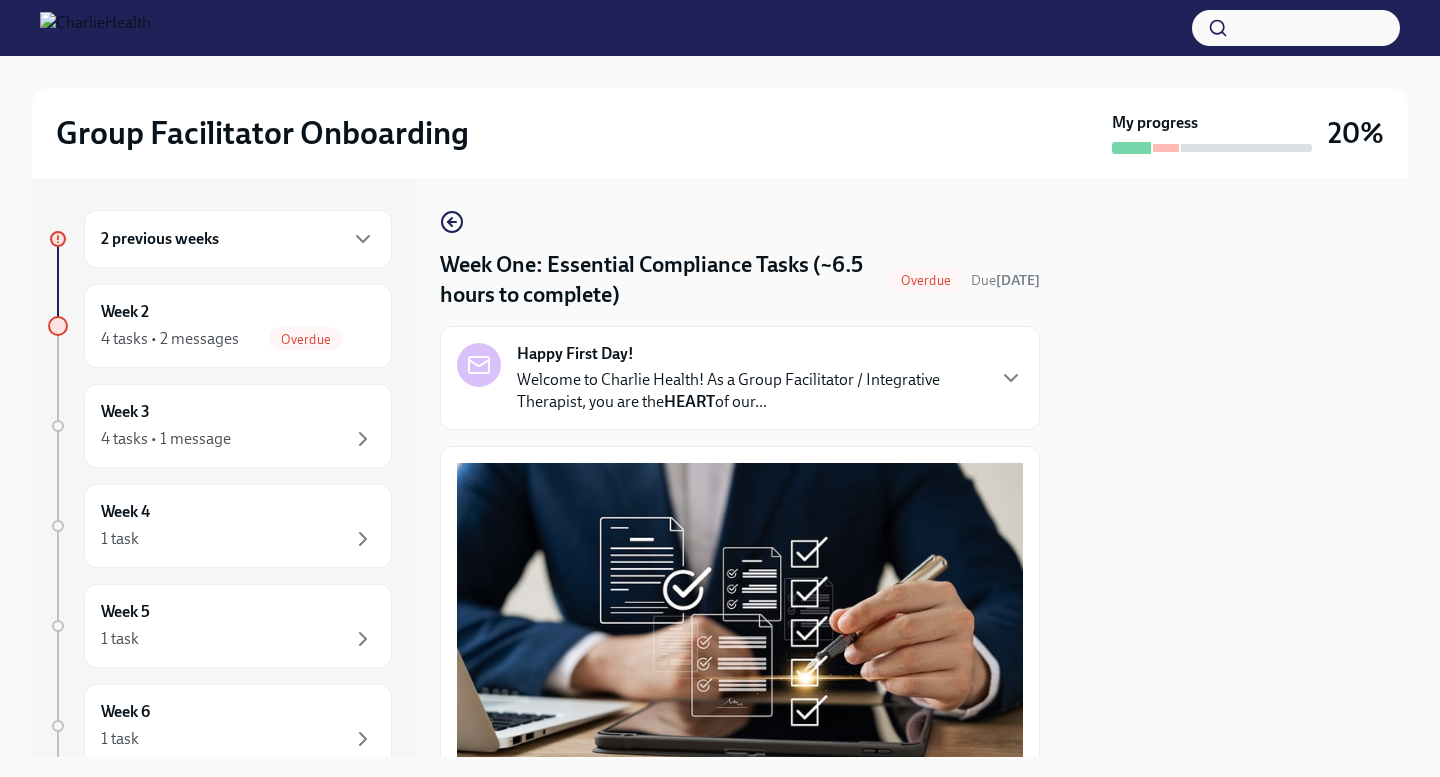 drag, startPoint x: 1199, startPoint y: 258, endPoint x: 1192, endPoint y: 499, distance: 241.10164 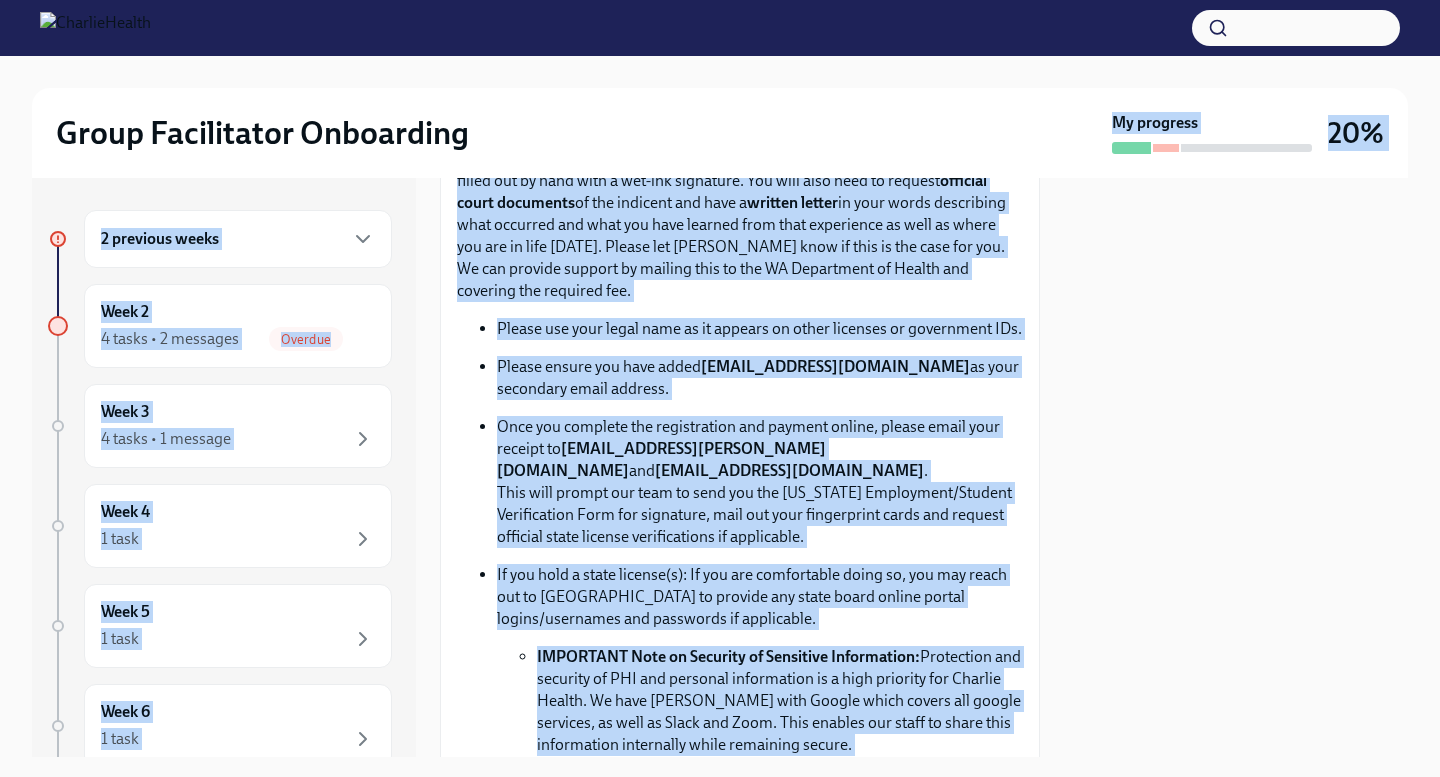 scroll, scrollTop: 1083, scrollLeft: 36, axis: both 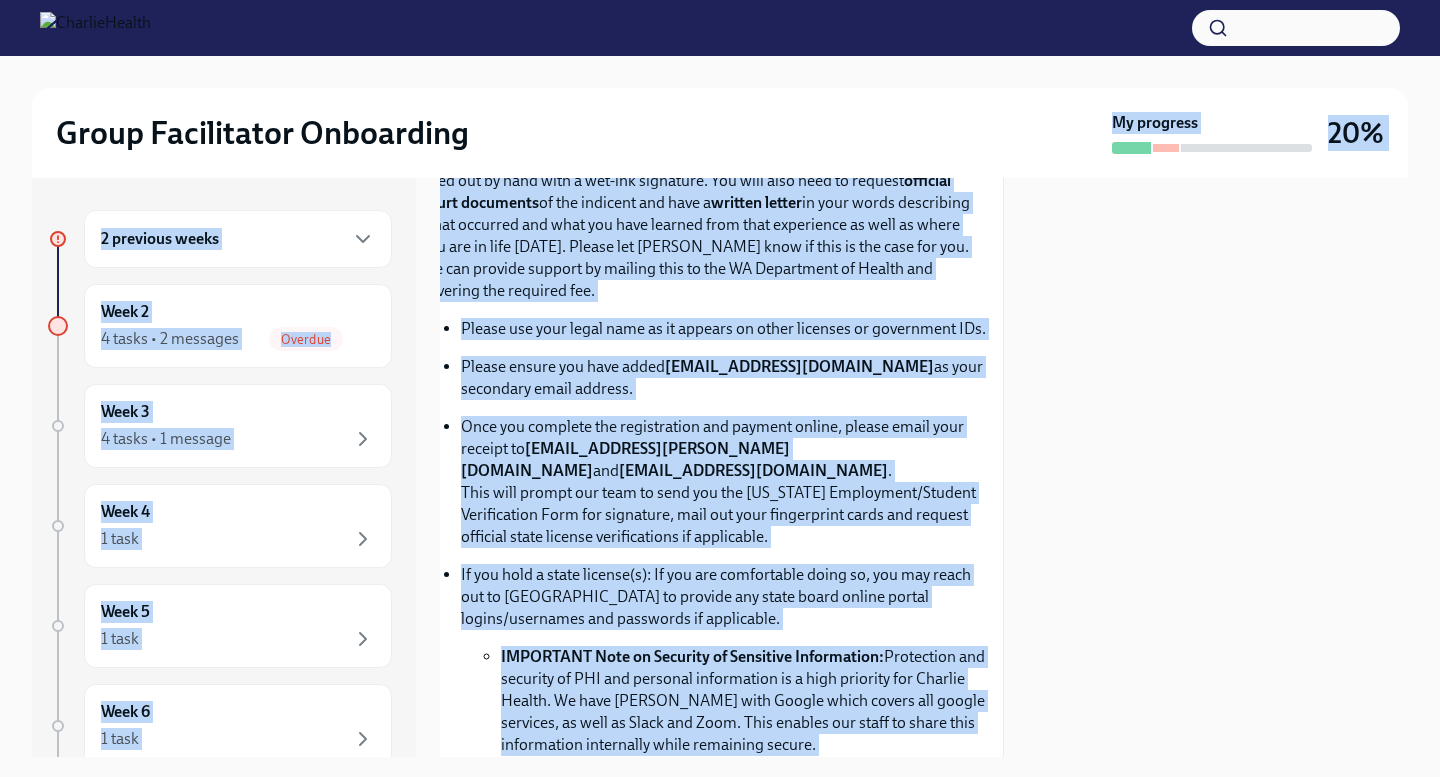 drag, startPoint x: 945, startPoint y: 185, endPoint x: 1133, endPoint y: 498, distance: 365.1205 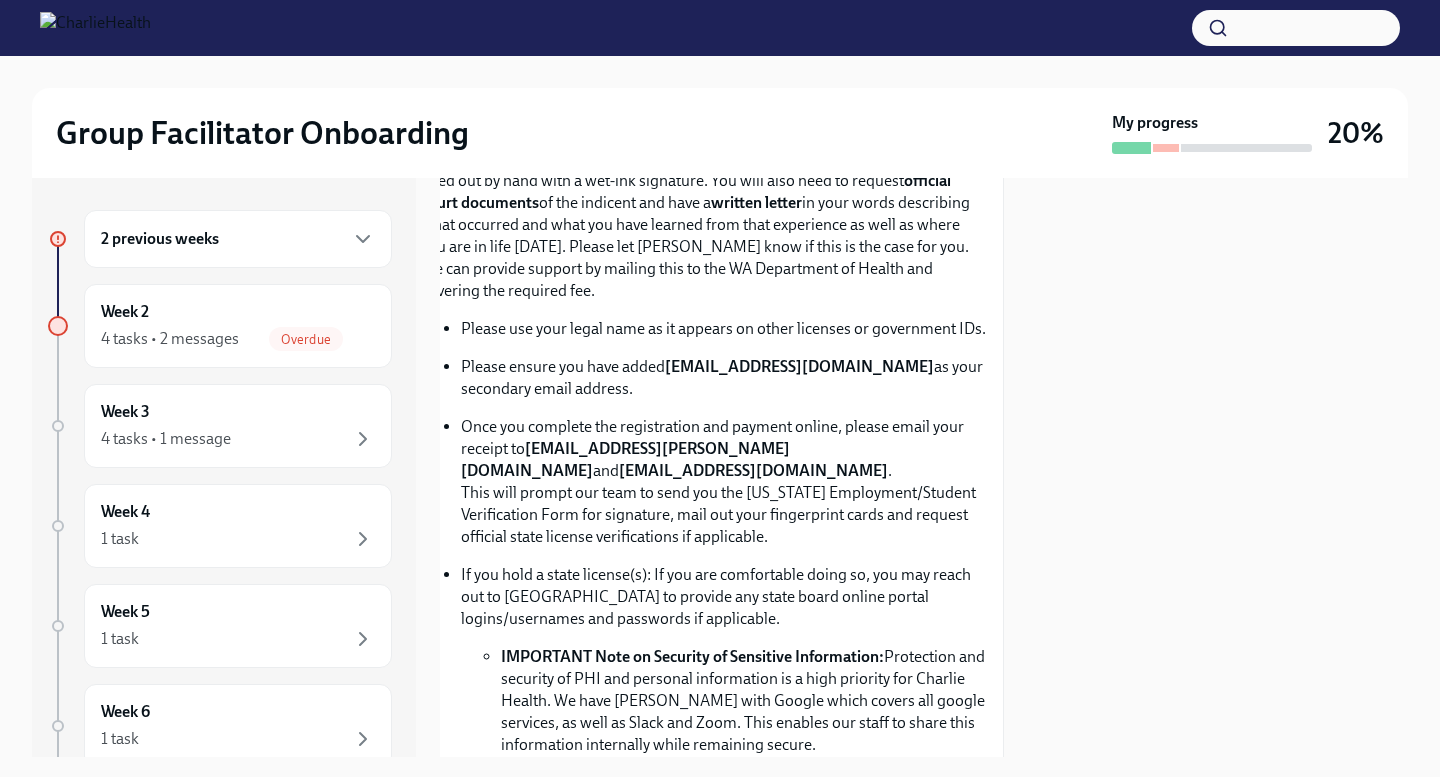 click at bounding box center [1236, 467] 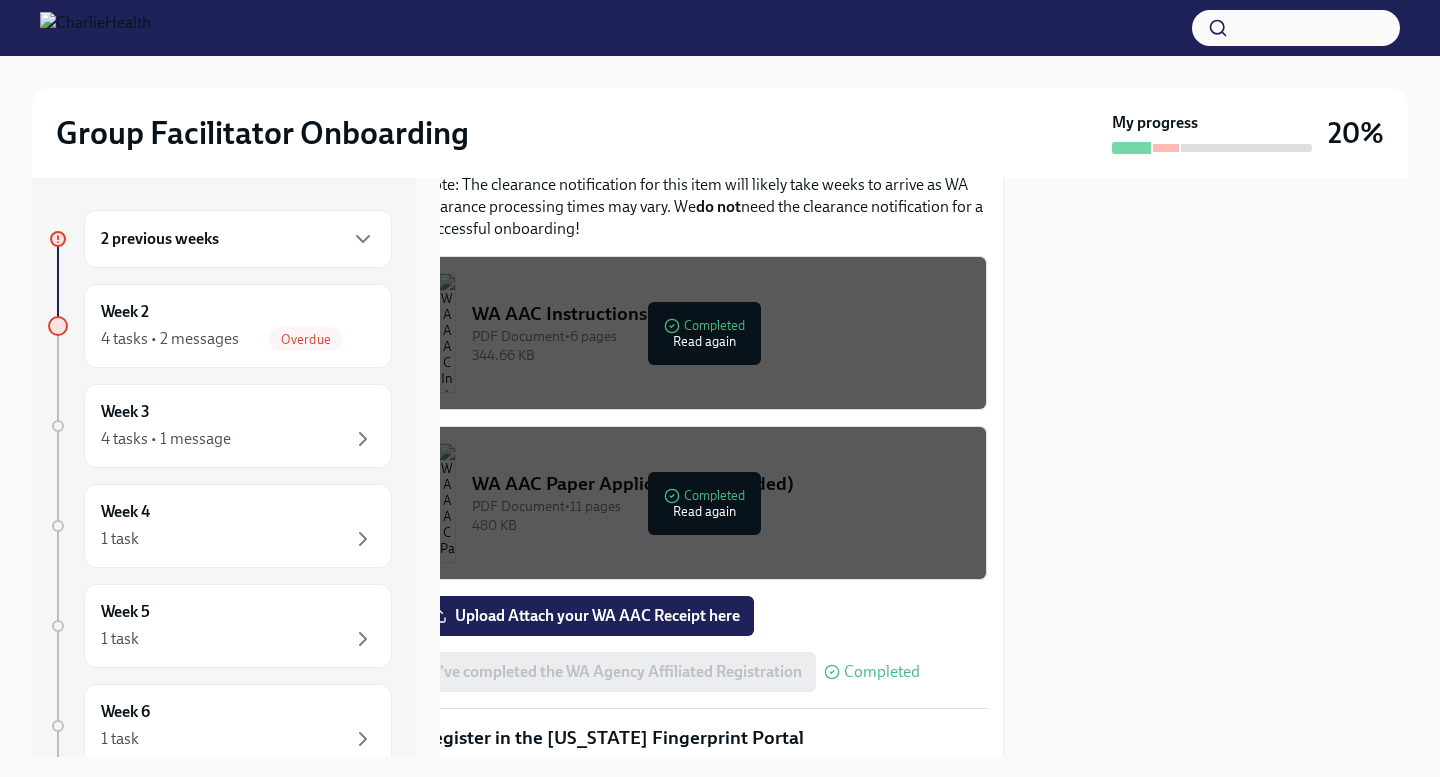 scroll, scrollTop: 2128, scrollLeft: 36, axis: both 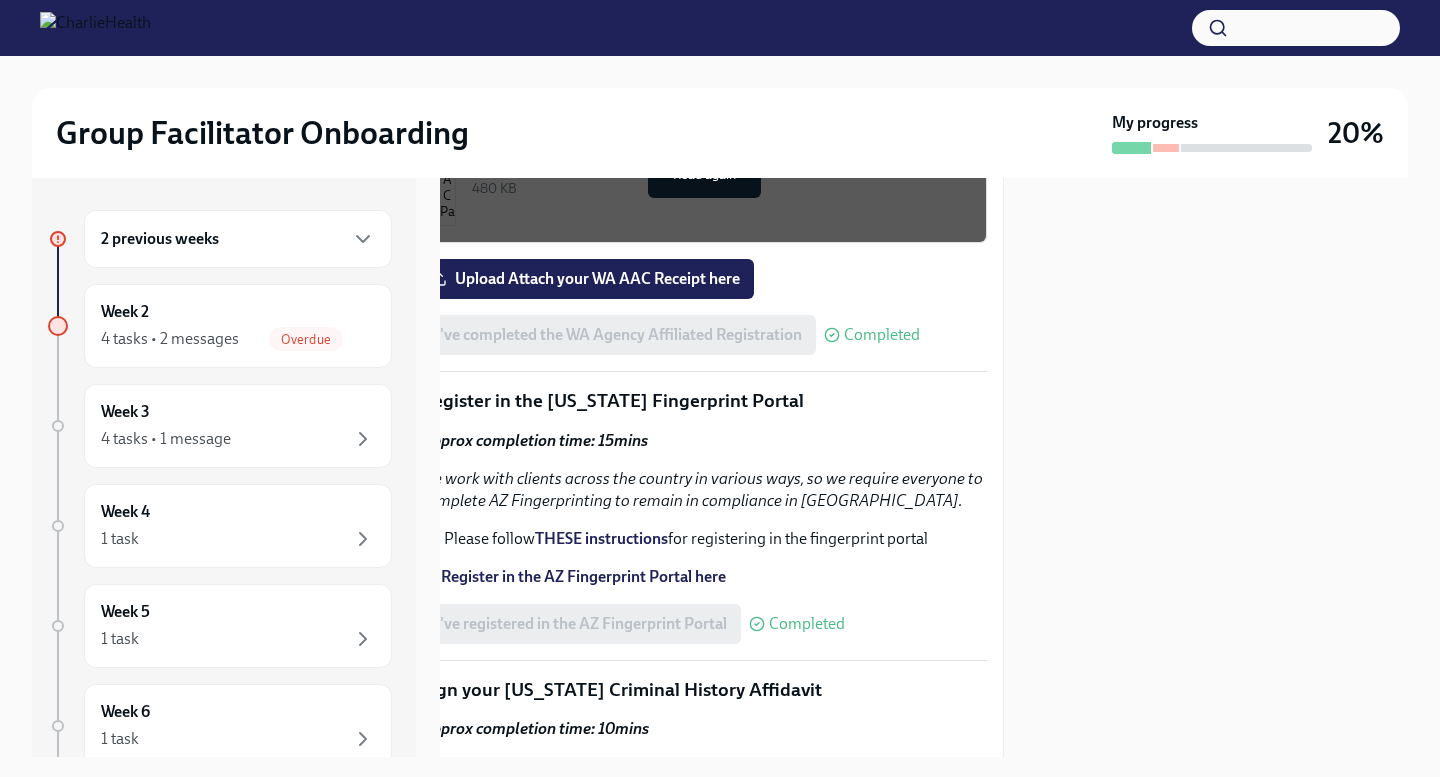 drag, startPoint x: 1029, startPoint y: 391, endPoint x: 962, endPoint y: 772, distance: 386.84622 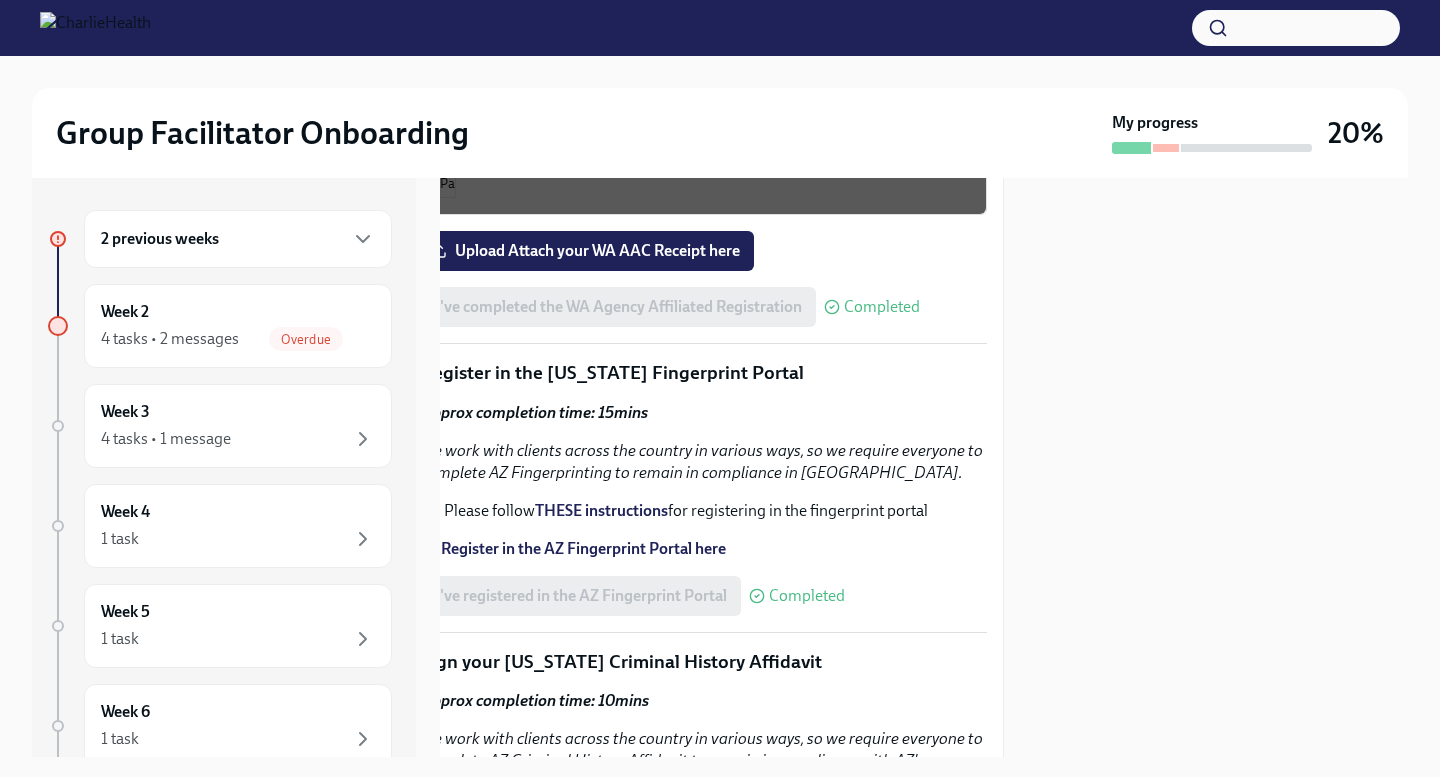 click at bounding box center (1236, 467) 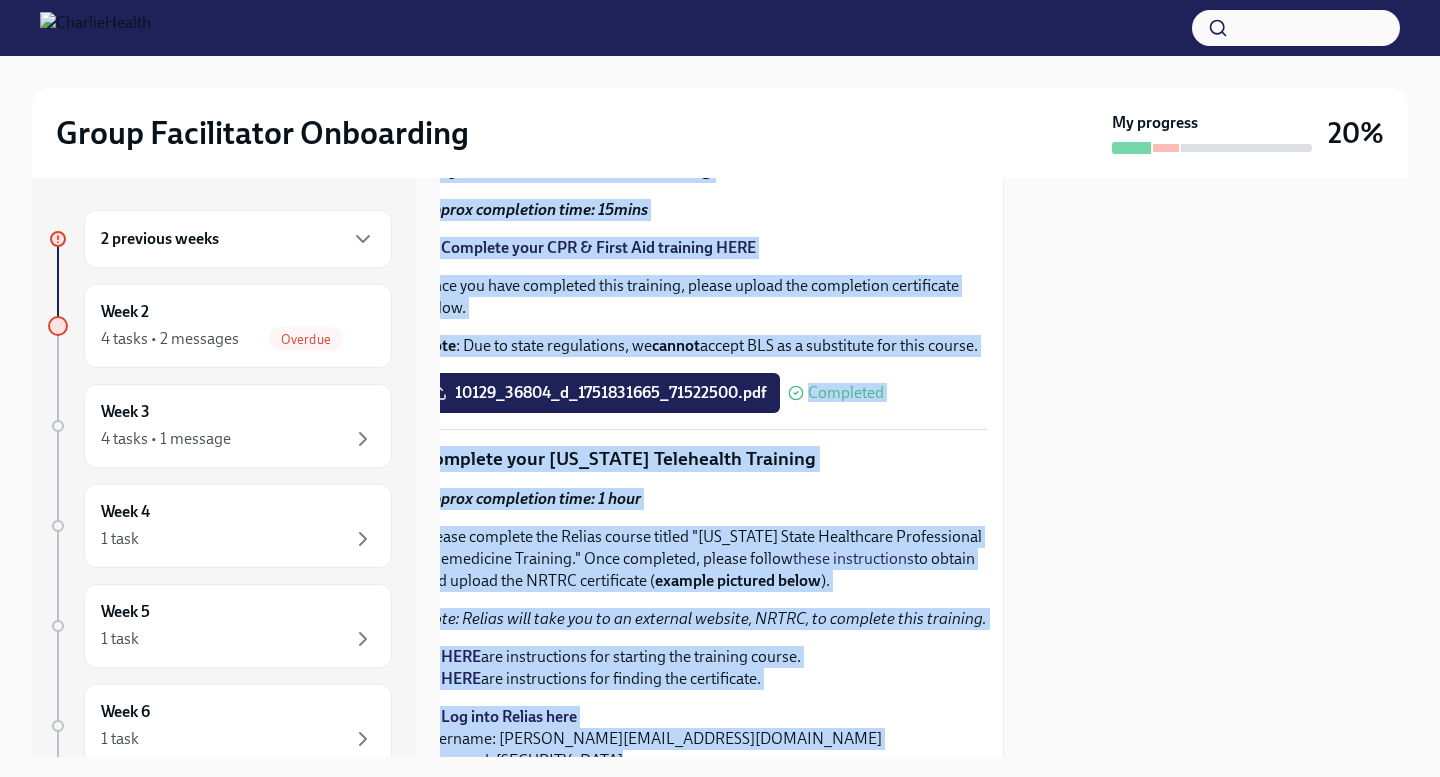 drag, startPoint x: 874, startPoint y: 402, endPoint x: 855, endPoint y: 704, distance: 302.5971 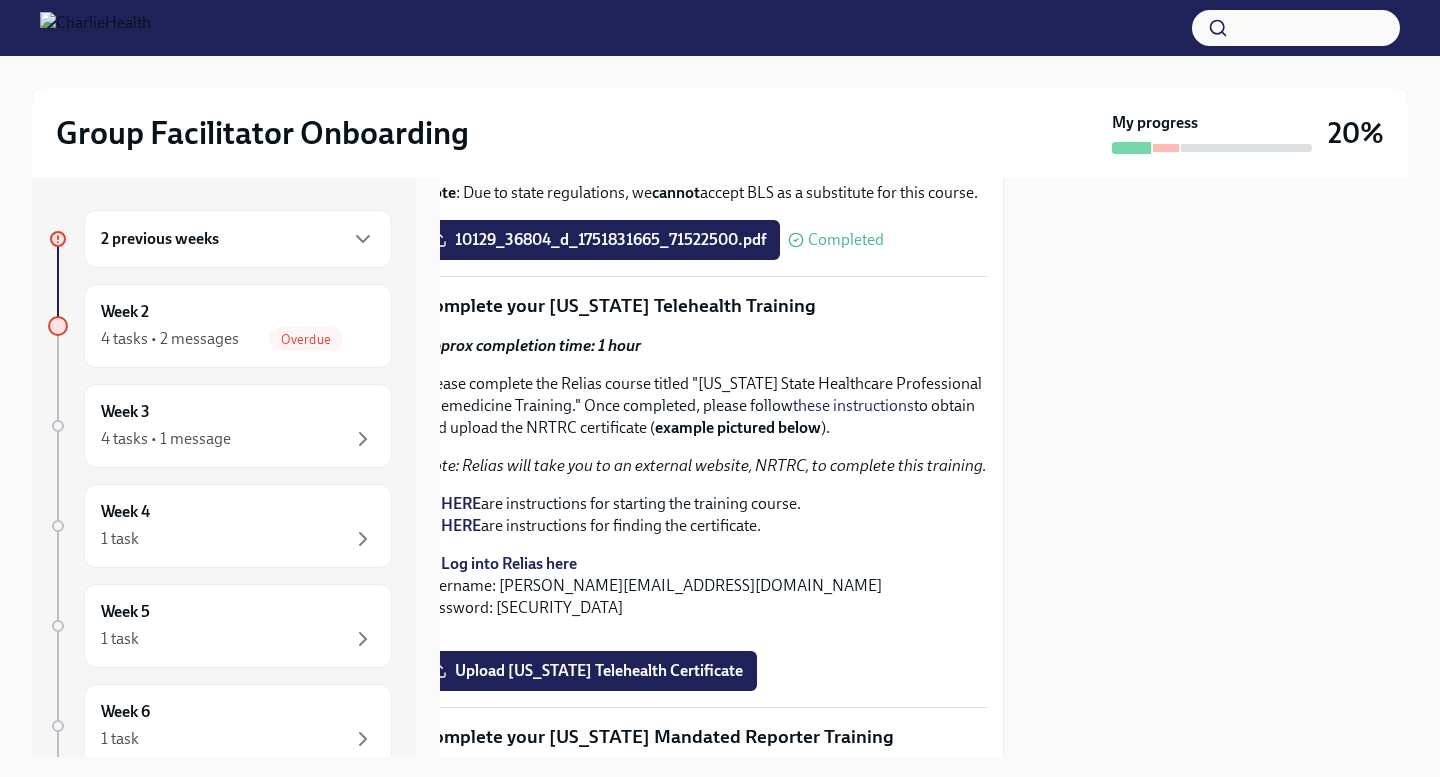 click at bounding box center (1236, 467) 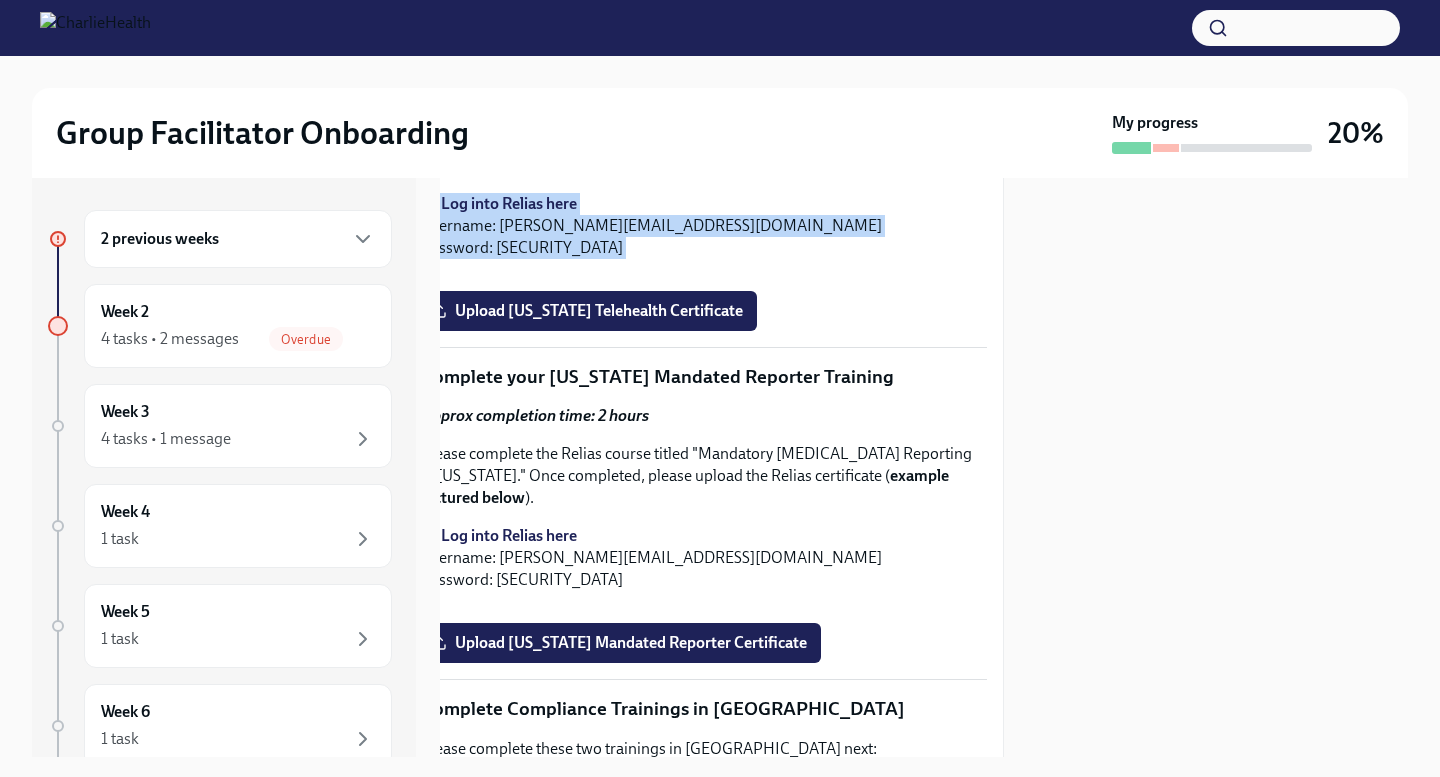 drag, startPoint x: 847, startPoint y: 365, endPoint x: 831, endPoint y: 756, distance: 391.32724 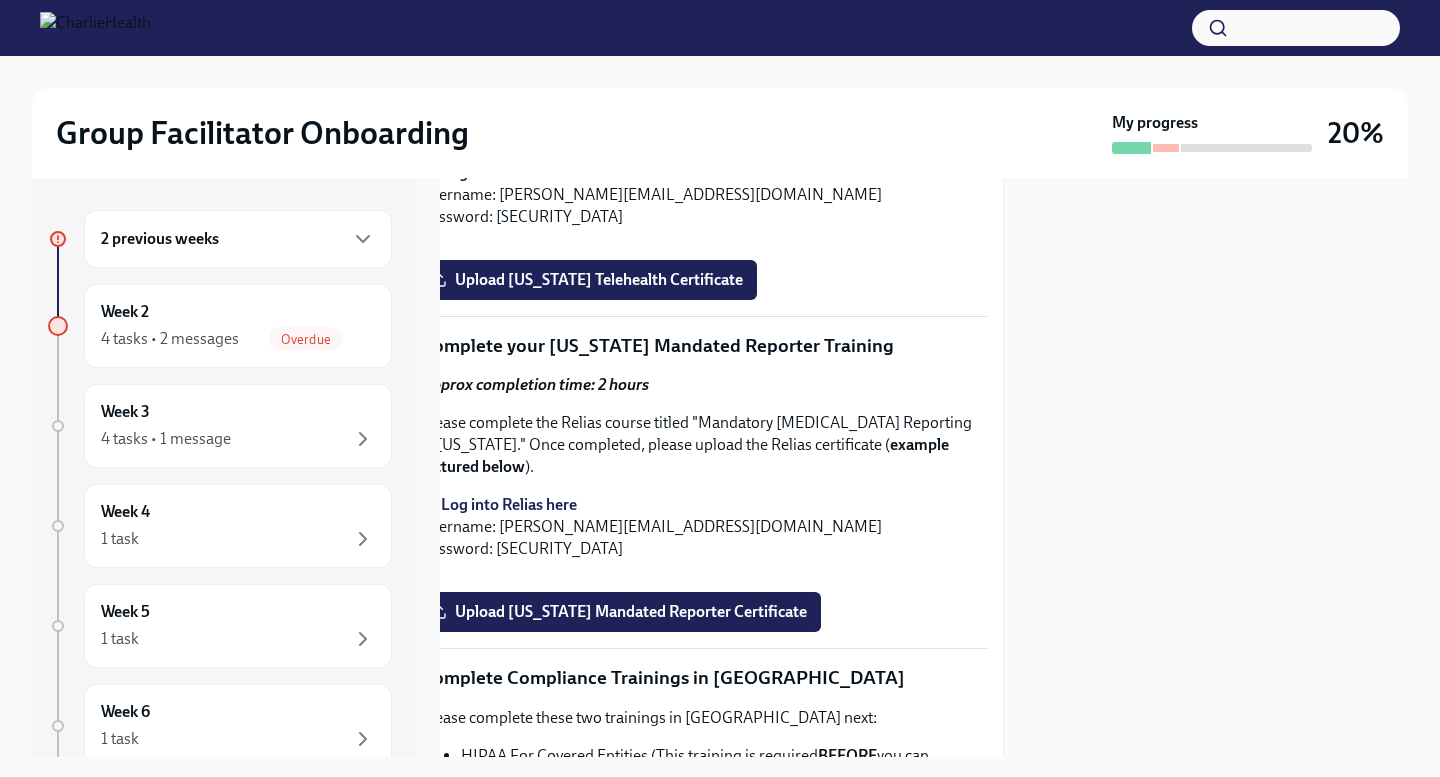 click on "2 previous weeks Week 2 4 tasks • 2 messages Overdue Week 3 4 tasks • 1 message Week 4 1 task Week 5 1 task Week 6 1 task Experience ends  [DATE] Week One: Essential Compliance Tasks (~6.5 hours to complete) Overdue Due  [DATE] Happy First Day! Welcome to Charlie Health! As a Group Facilitator / Integrative Therapist, you are the  HEART  of our... Welcome to your essential compliance tasks list!
Offering virtual mental health services to 37+ states requires a unique approach to onboarding! It’s important that you are compliant in every state we serve so that you can support any client that comes through your specific groups. UKG Billing: Clock all following tasks as Compliance Tasks Fill Out The [US_STATE] Agency Affiliated Registration Approx completion time: 20mins
All Group Facilitators  complete this registration to ensure we can meet our client demand in [US_STATE].
⏰  This is a time-sensitive task, so please complete this by the end of this week.
paper application written letter" at bounding box center (720, 467) 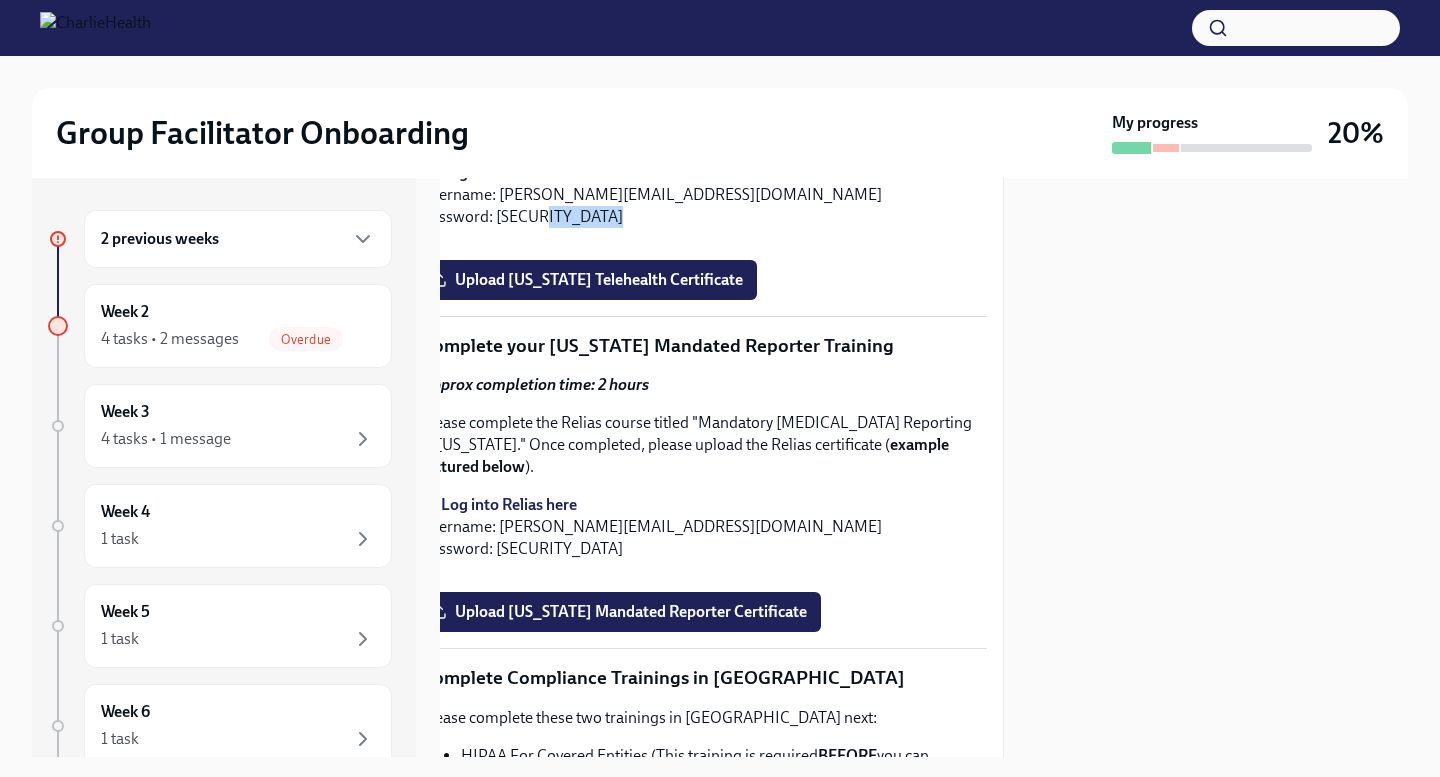 drag, startPoint x: 1035, startPoint y: 470, endPoint x: 941, endPoint y: 210, distance: 276.4706 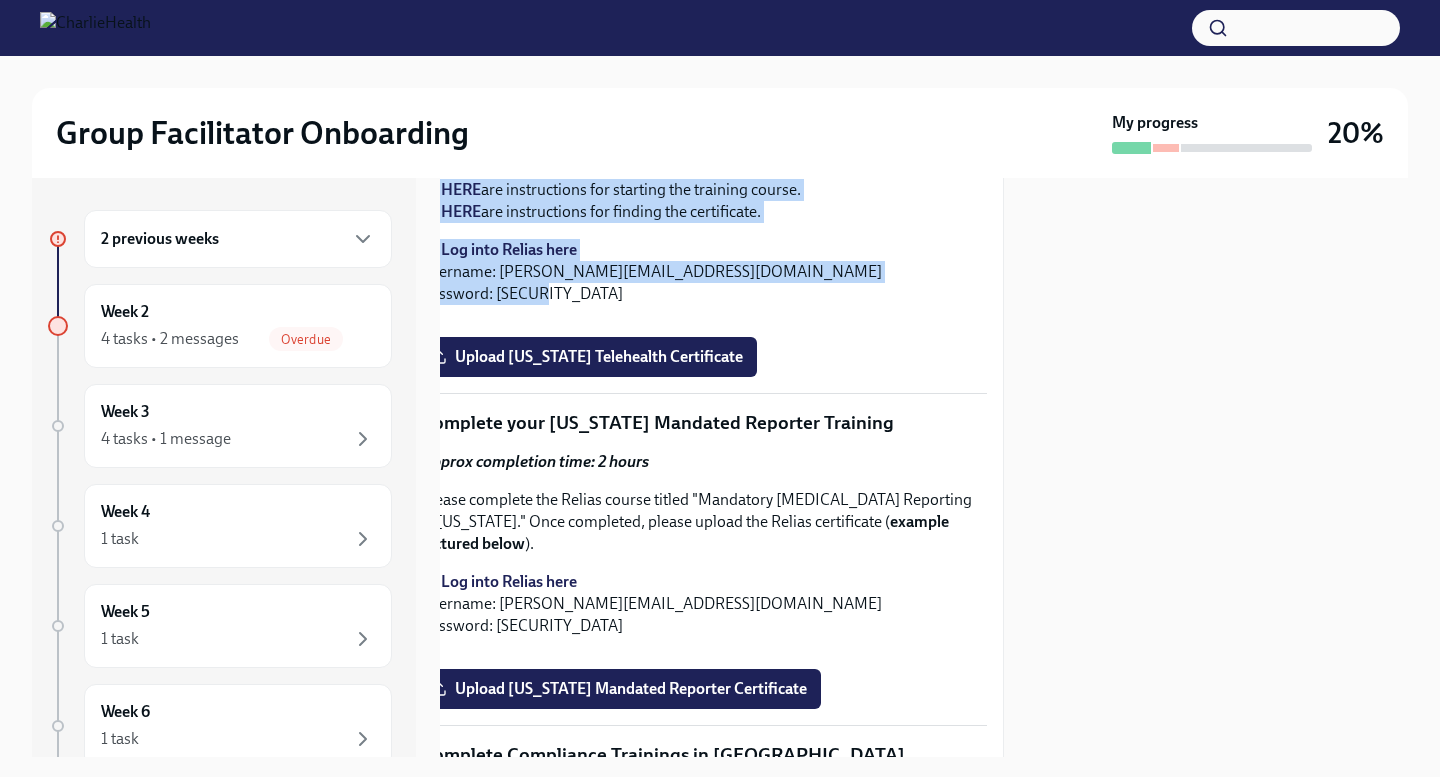scroll, scrollTop: 3340, scrollLeft: 36, axis: both 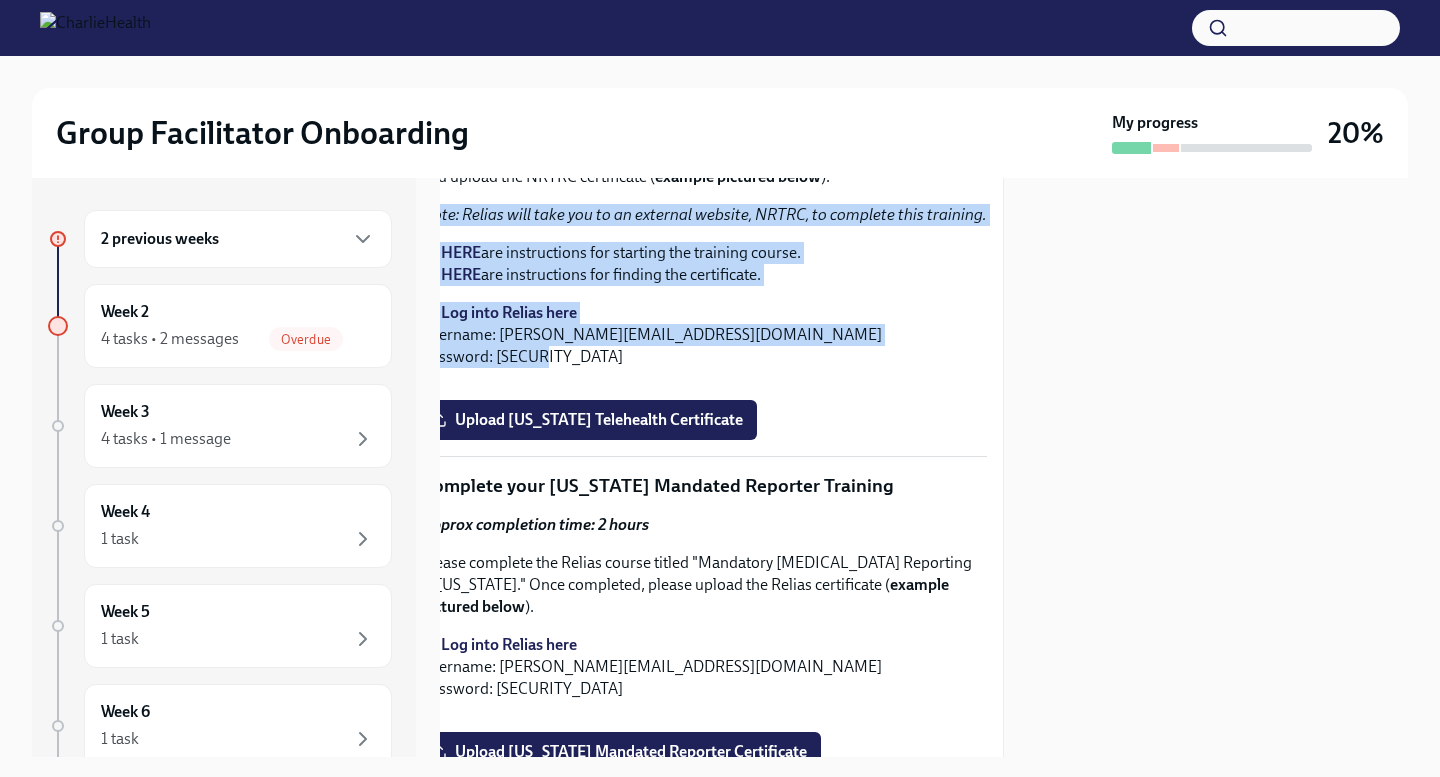 click on "Approx completion time: 1 hour
Please complete the Relias course titled "[US_STATE] State Healthcare Professional Telemedicine Training." Once completed, please follow  these instructions  to obtain and upload the NRTRC certificate ( example pictured below ).
Note: Relias will take you to an external website, NRTRC, to complete this training.
➡️  HERE  are instructions for starting the training course.
➡️  HERE  are instructions for finding the certificate.
🎓  Log into Relias here
Username: [PERSON_NAME][EMAIL_ADDRESS][DOMAIN_NAME]
Password: [SECURITY_DATA]" at bounding box center [704, 226] 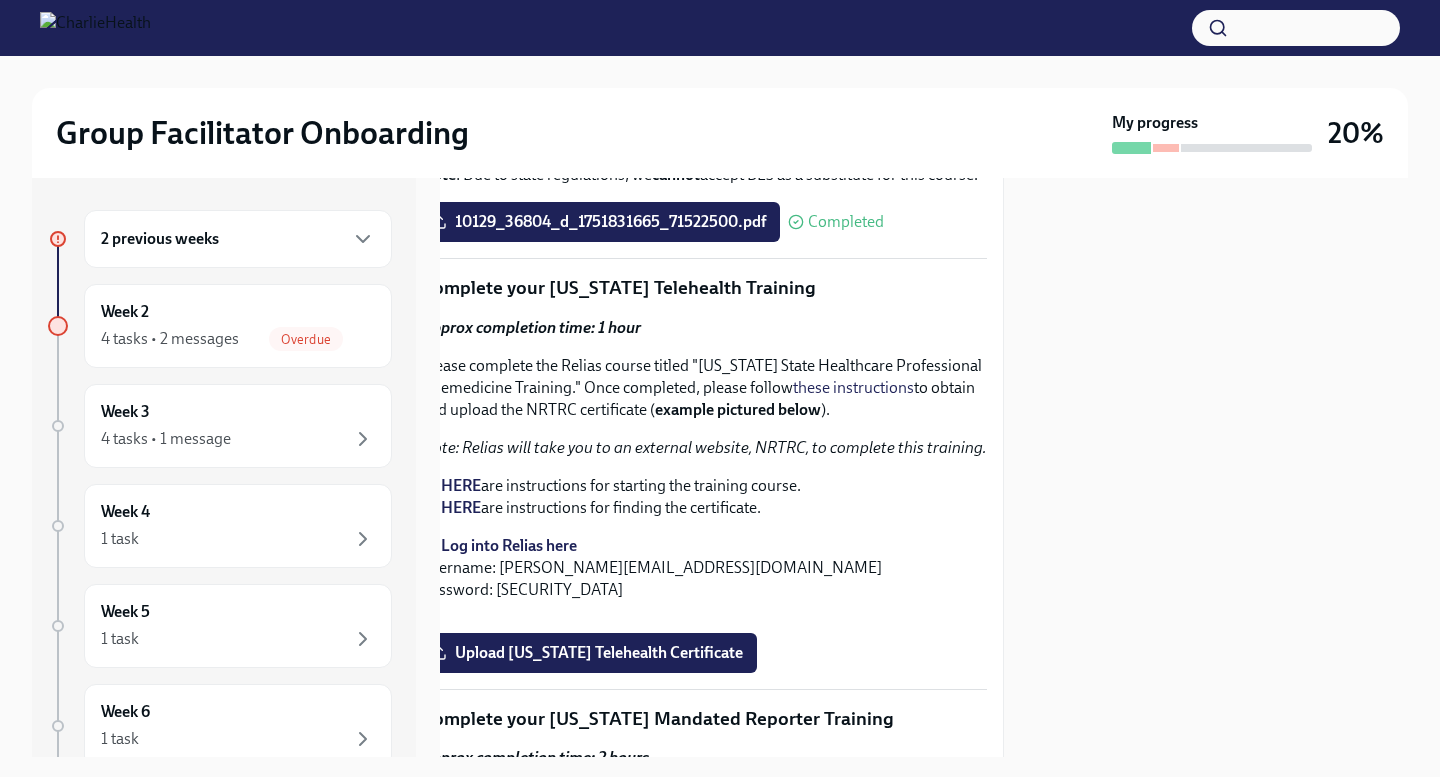 scroll, scrollTop: 3020, scrollLeft: 36, axis: both 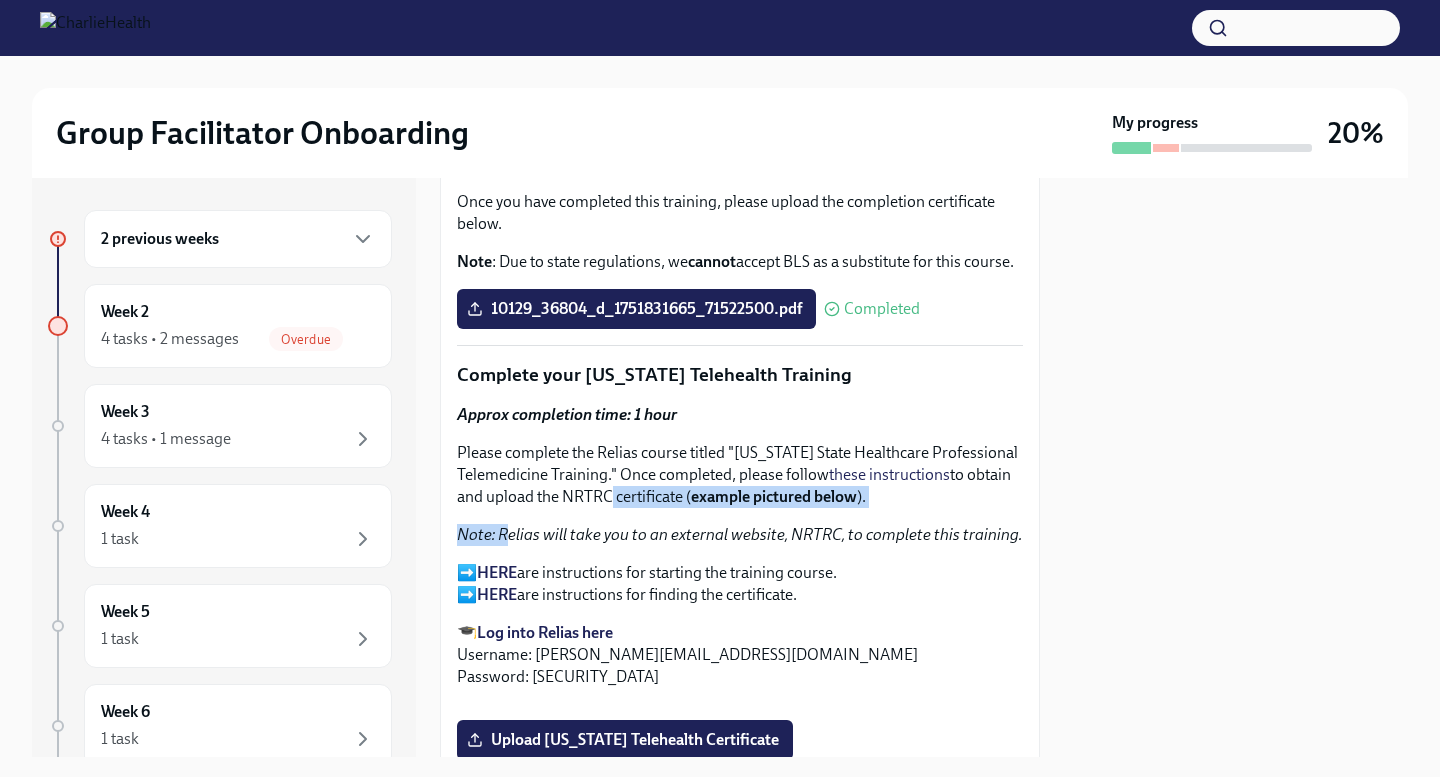 drag, startPoint x: 473, startPoint y: 545, endPoint x: 614, endPoint y: 501, distance: 147.7058 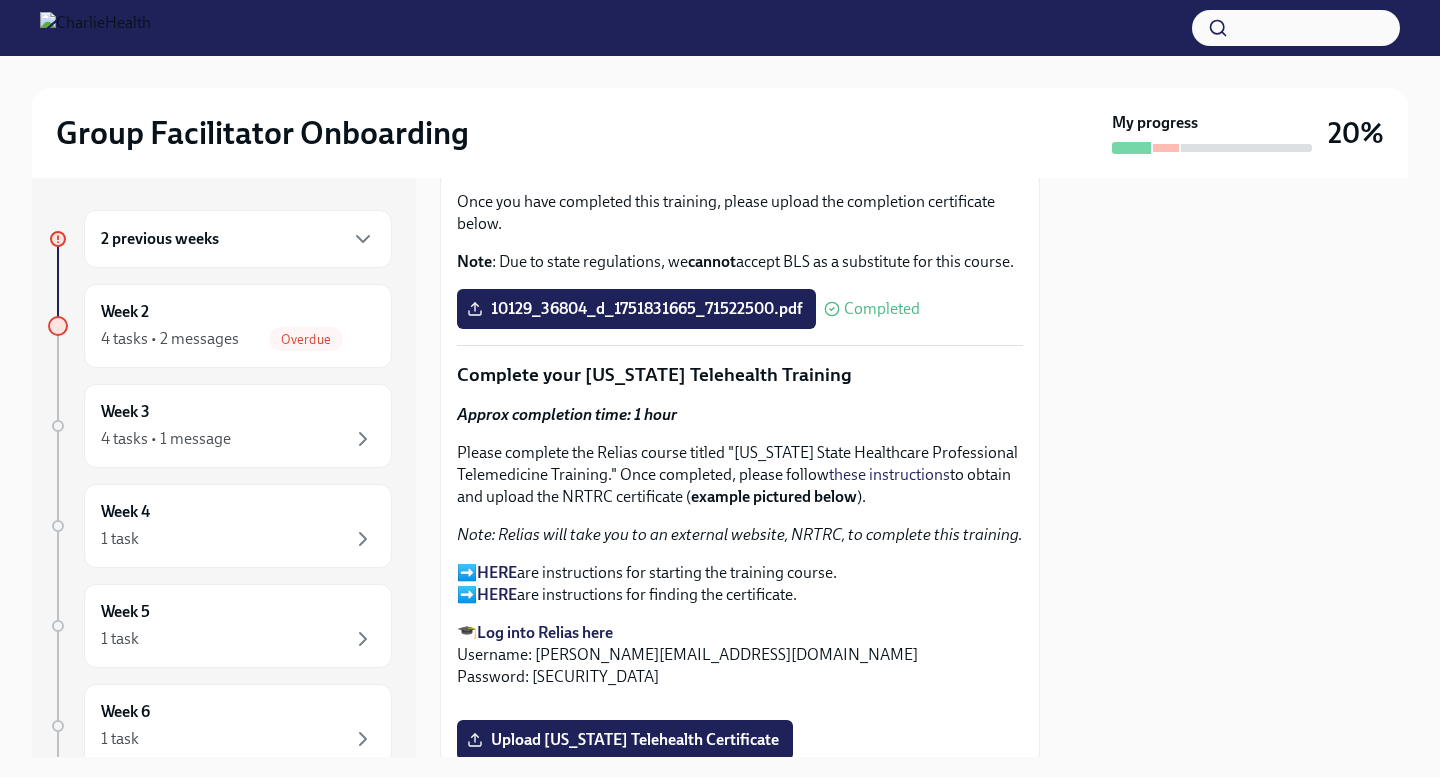 drag, startPoint x: 614, startPoint y: 501, endPoint x: 622, endPoint y: 511, distance: 12.806249 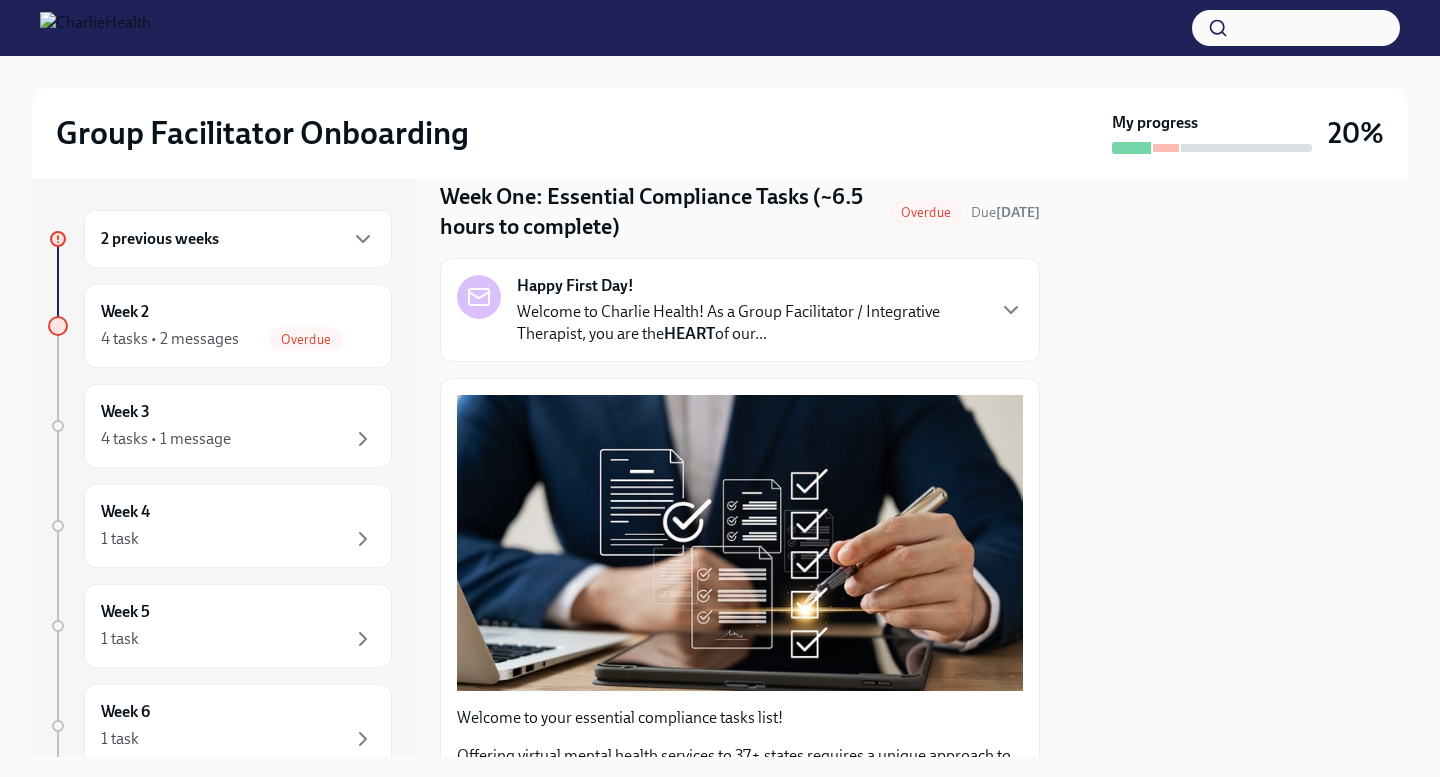 scroll, scrollTop: 0, scrollLeft: 0, axis: both 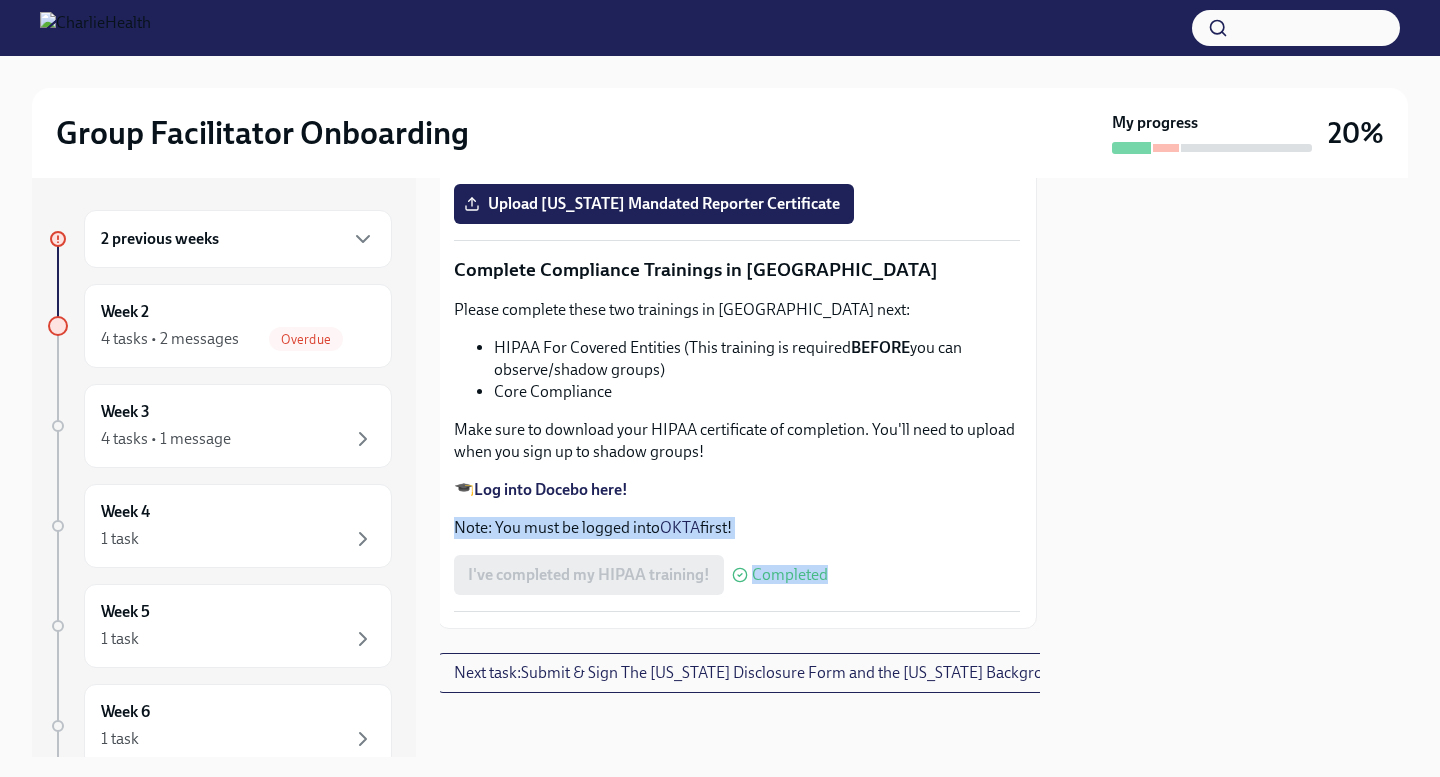 drag, startPoint x: 1028, startPoint y: 516, endPoint x: 1030, endPoint y: 614, distance: 98.02041 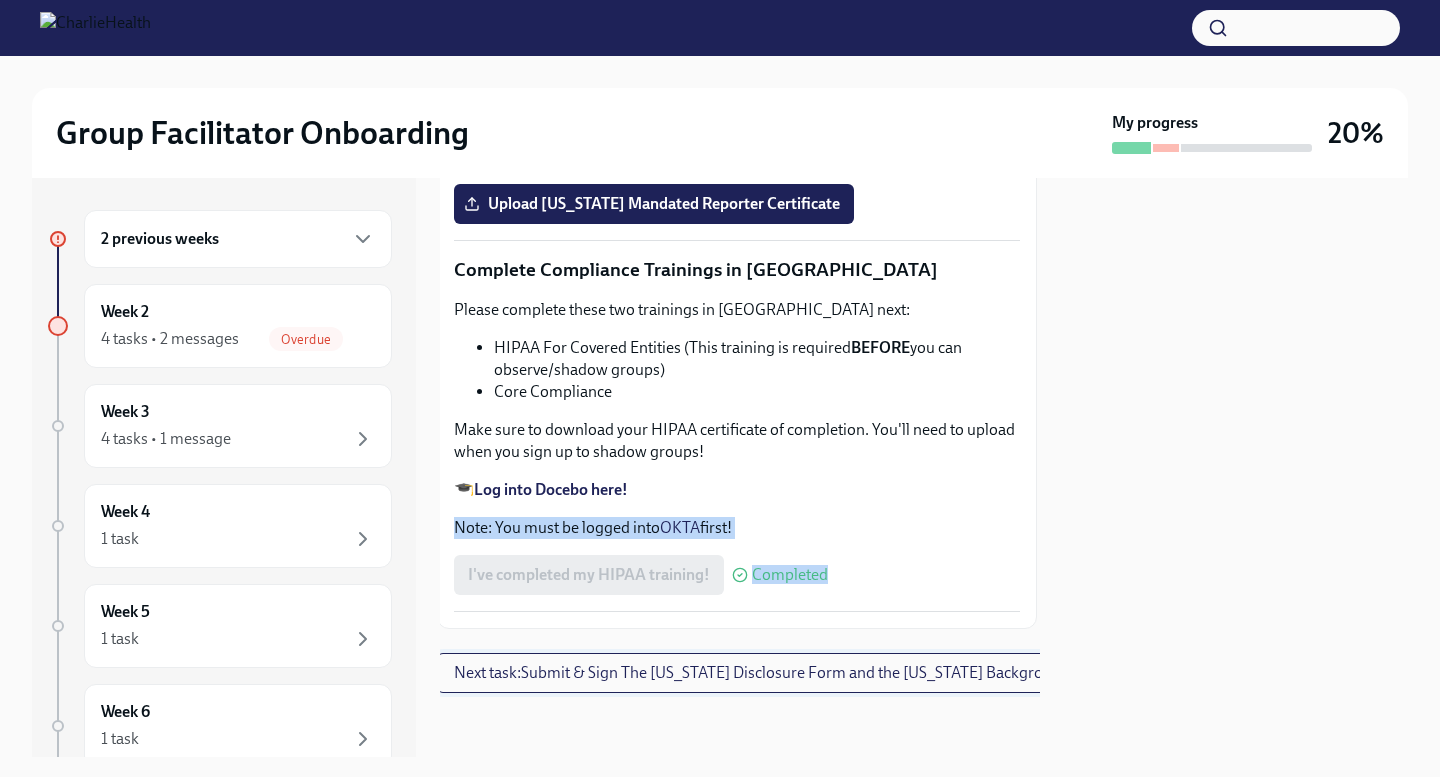 click on "Next task :  Submit & Sign The Utah Disclosure Form and the Louisiana Background Check" at bounding box center [784, 673] 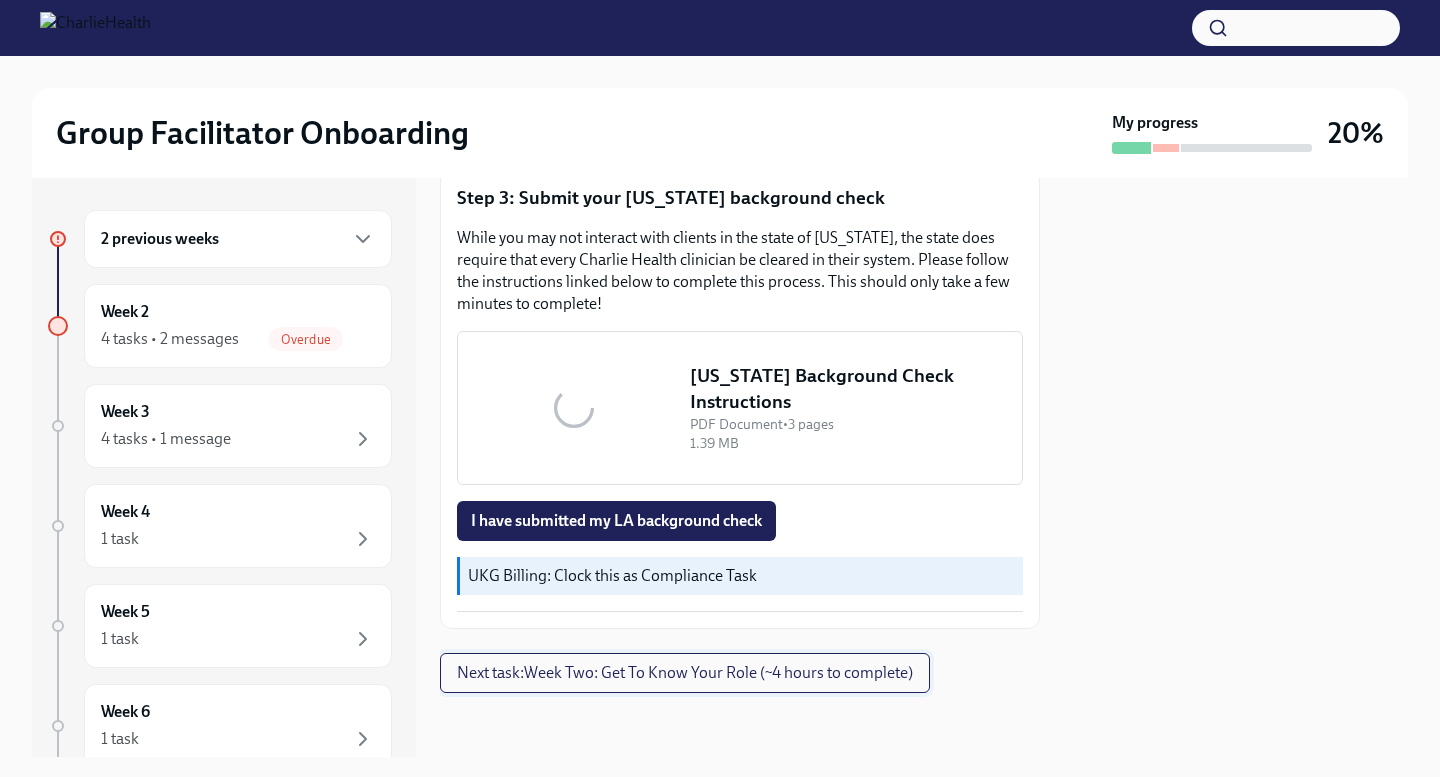 scroll, scrollTop: 0, scrollLeft: 0, axis: both 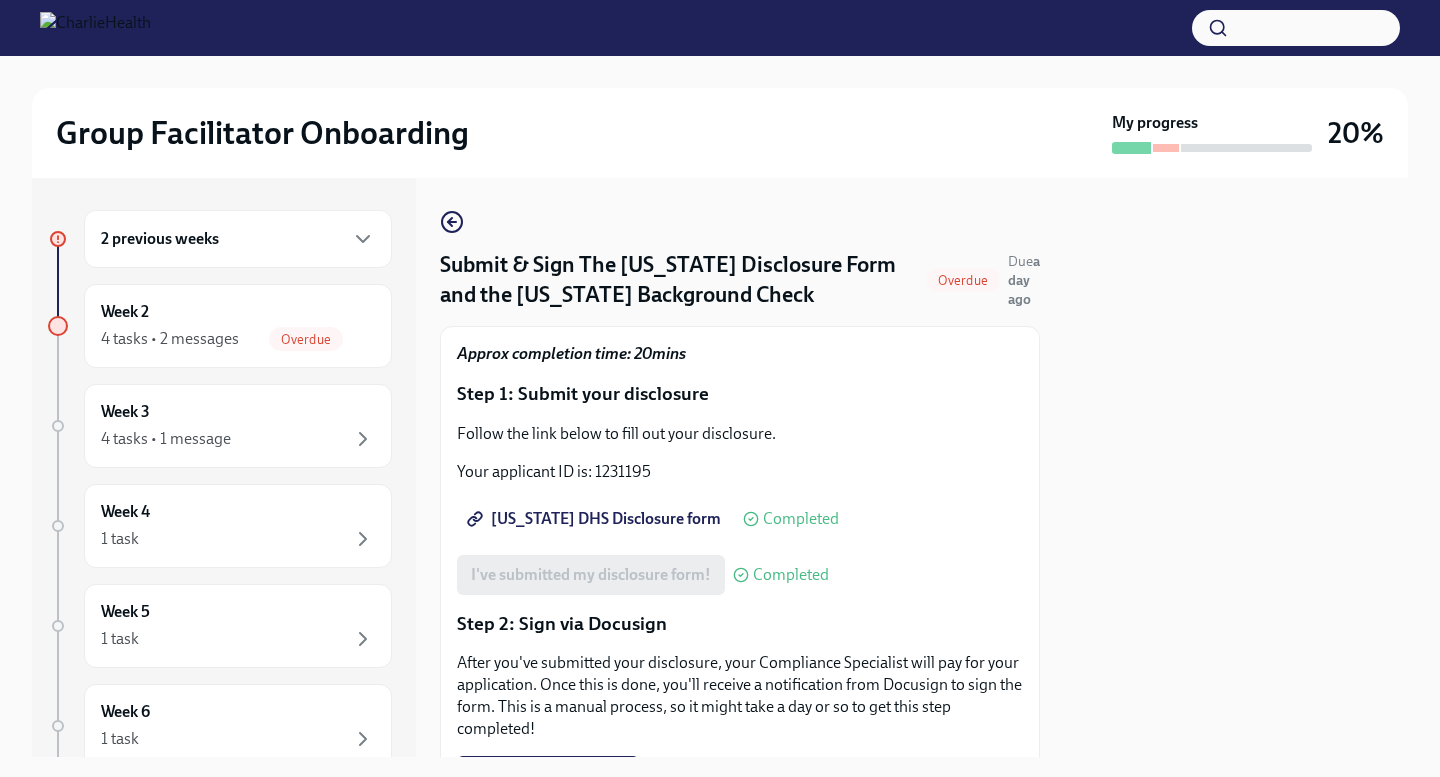 type 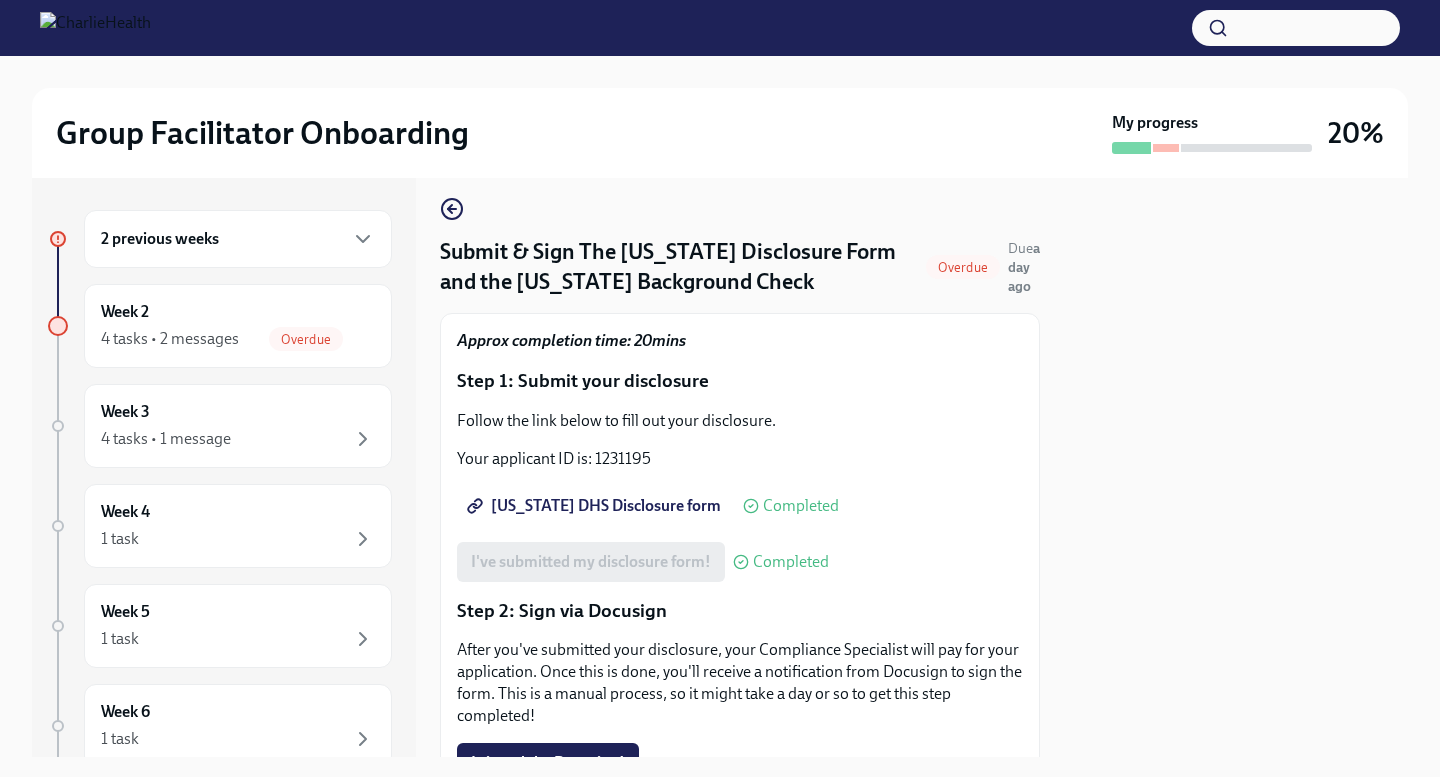 scroll, scrollTop: 0, scrollLeft: 0, axis: both 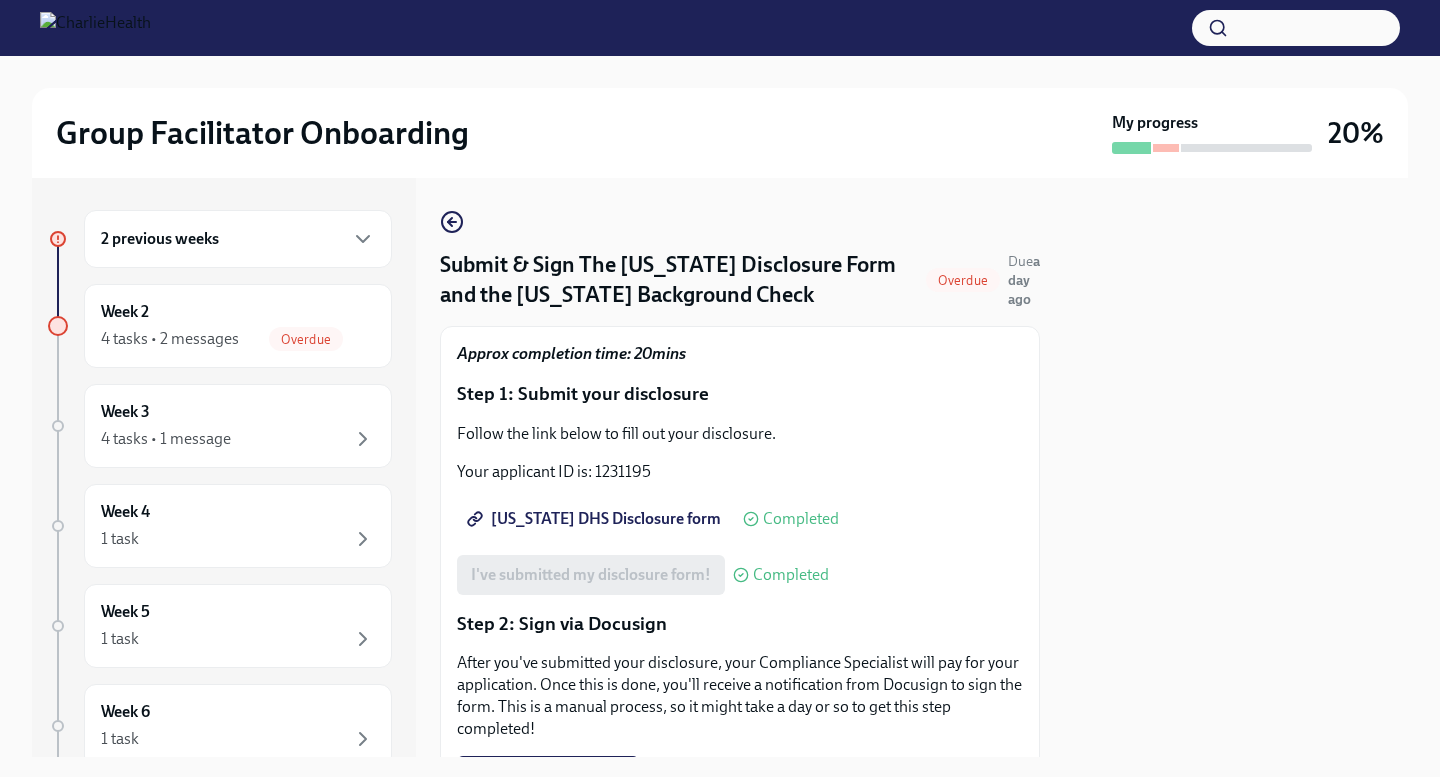 click on "Submit & Sign The [US_STATE] Disclosure Form and the [US_STATE] Background Check" at bounding box center [679, 280] 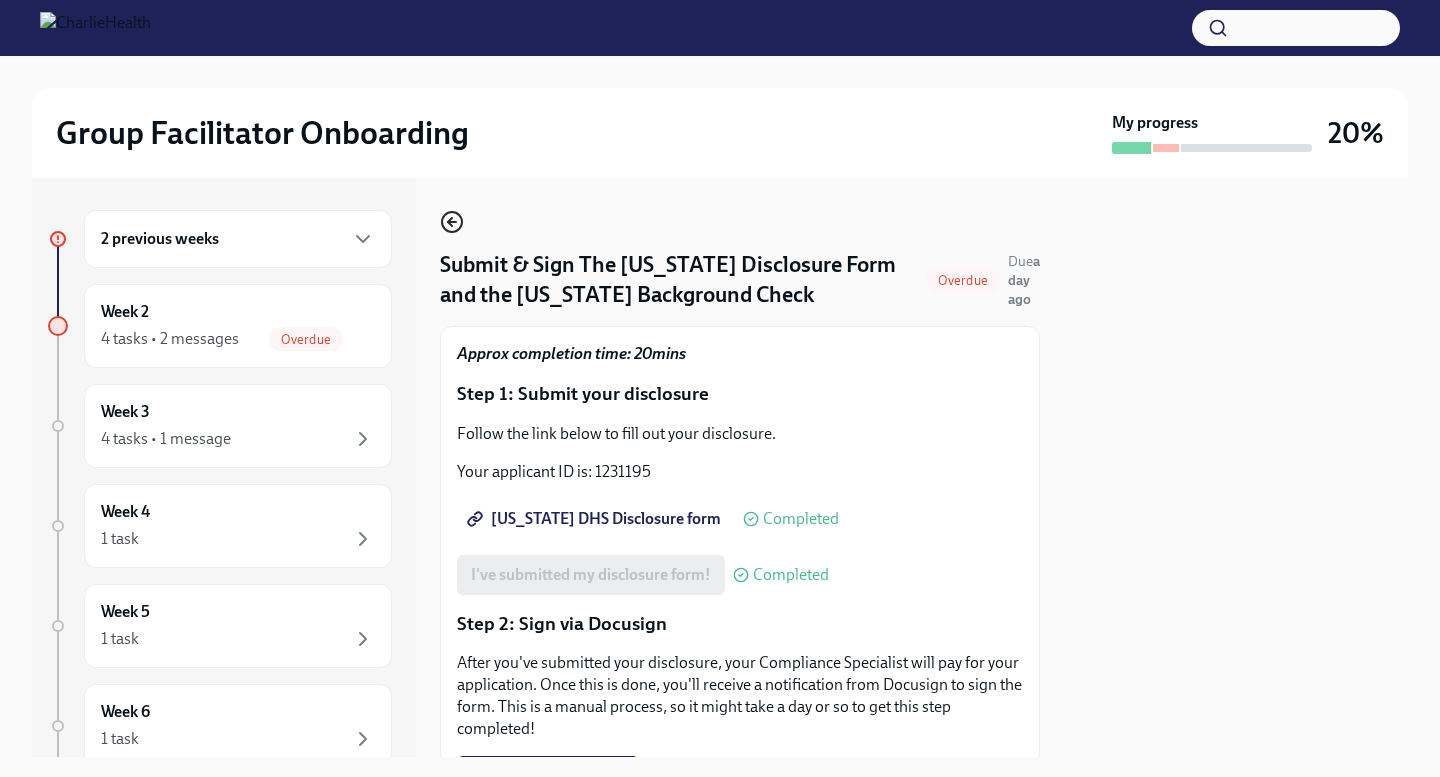 click 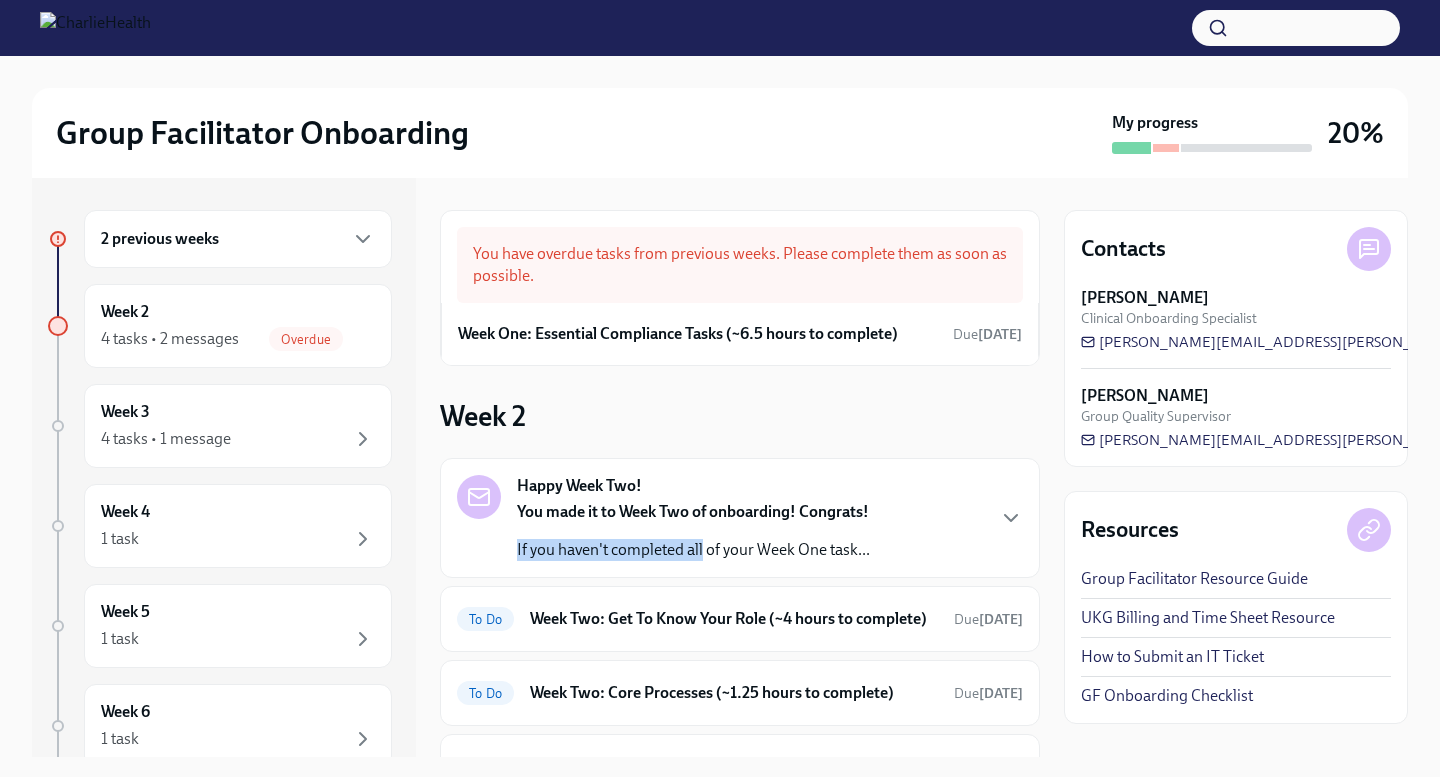 click on "You made it to Week Two of onboarding! Congrats!
If you haven't completed all of your Week One task..." at bounding box center [693, 531] 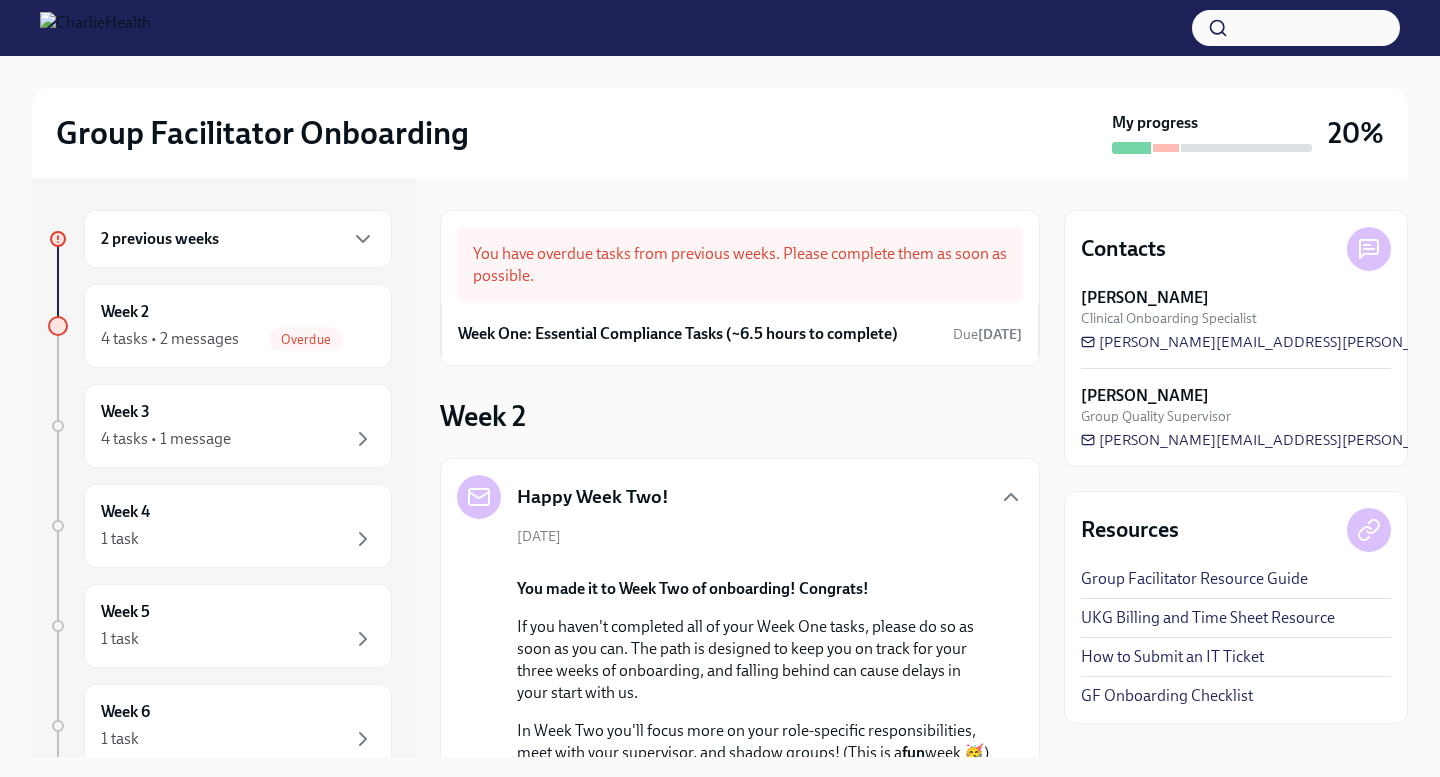 scroll, scrollTop: 0, scrollLeft: 0, axis: both 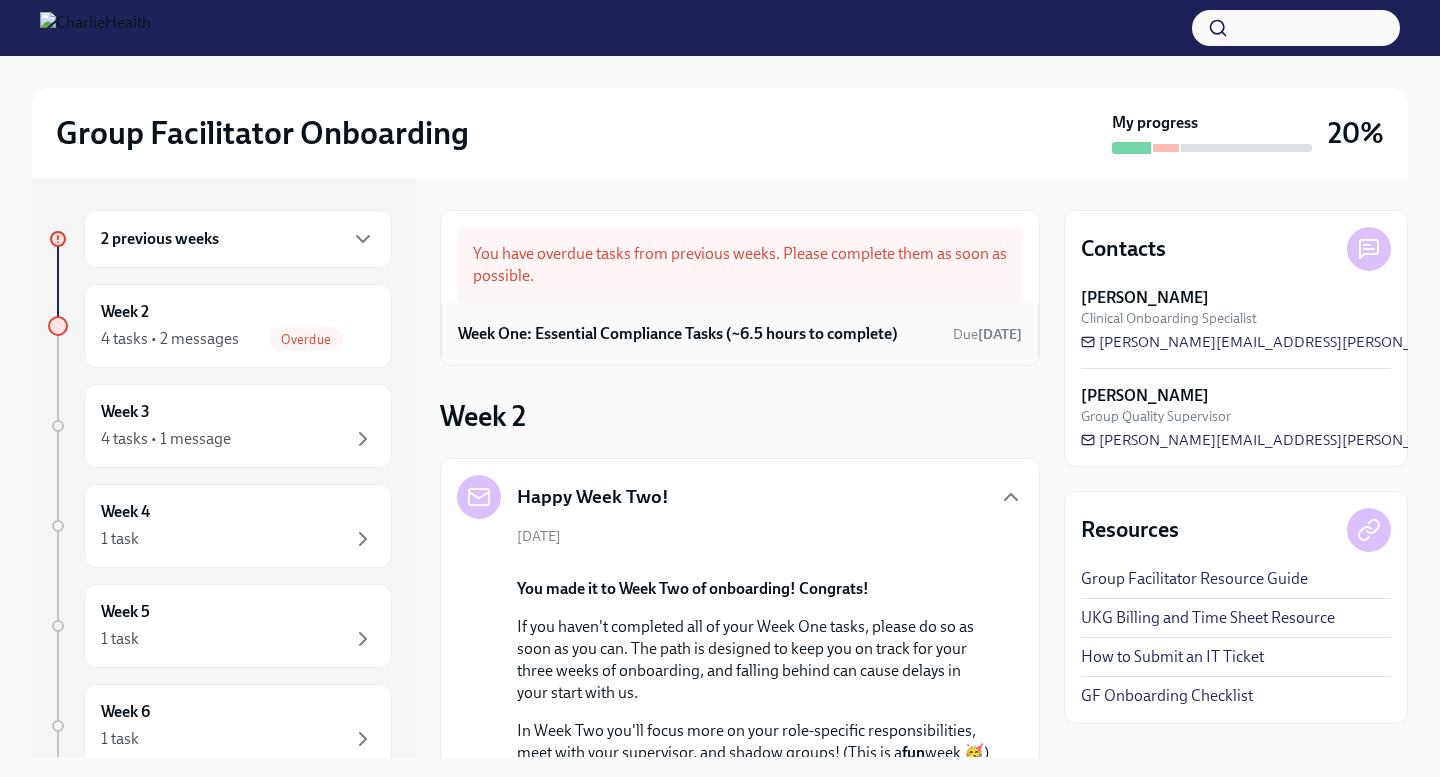 click on "Week One: Essential Compliance Tasks (~6.5 hours to complete)" at bounding box center (678, 334) 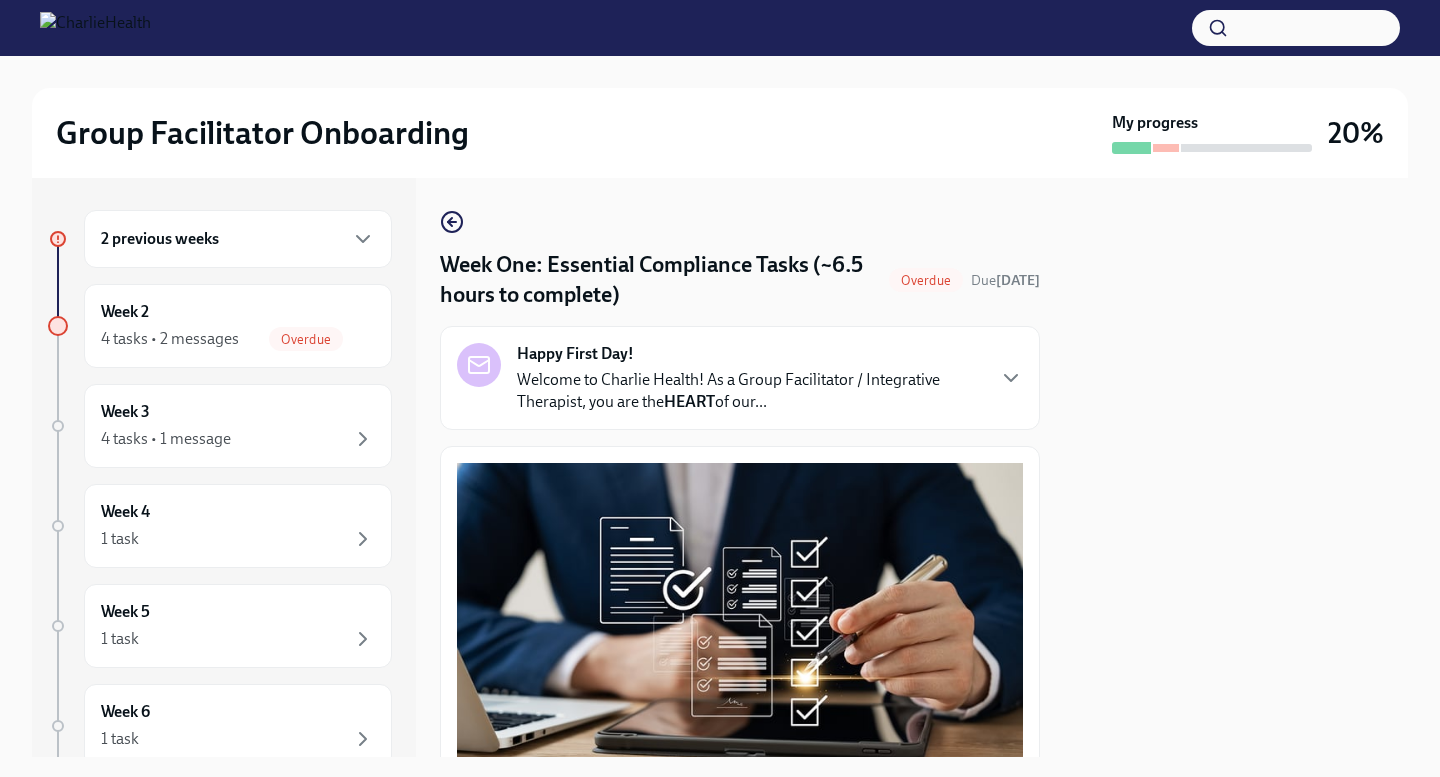 scroll, scrollTop: 0, scrollLeft: 36, axis: horizontal 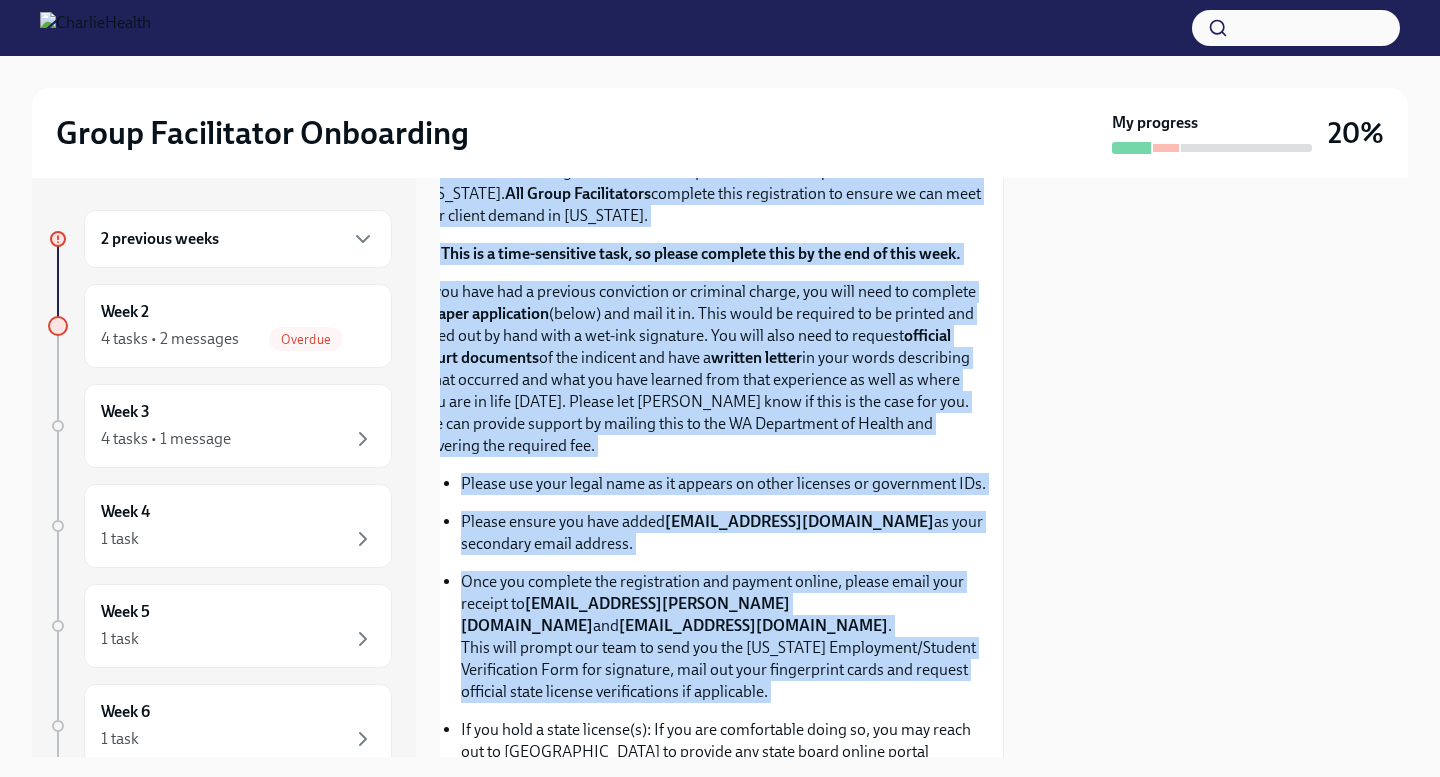 drag, startPoint x: 1034, startPoint y: 375, endPoint x: 858, endPoint y: 534, distance: 237.18558 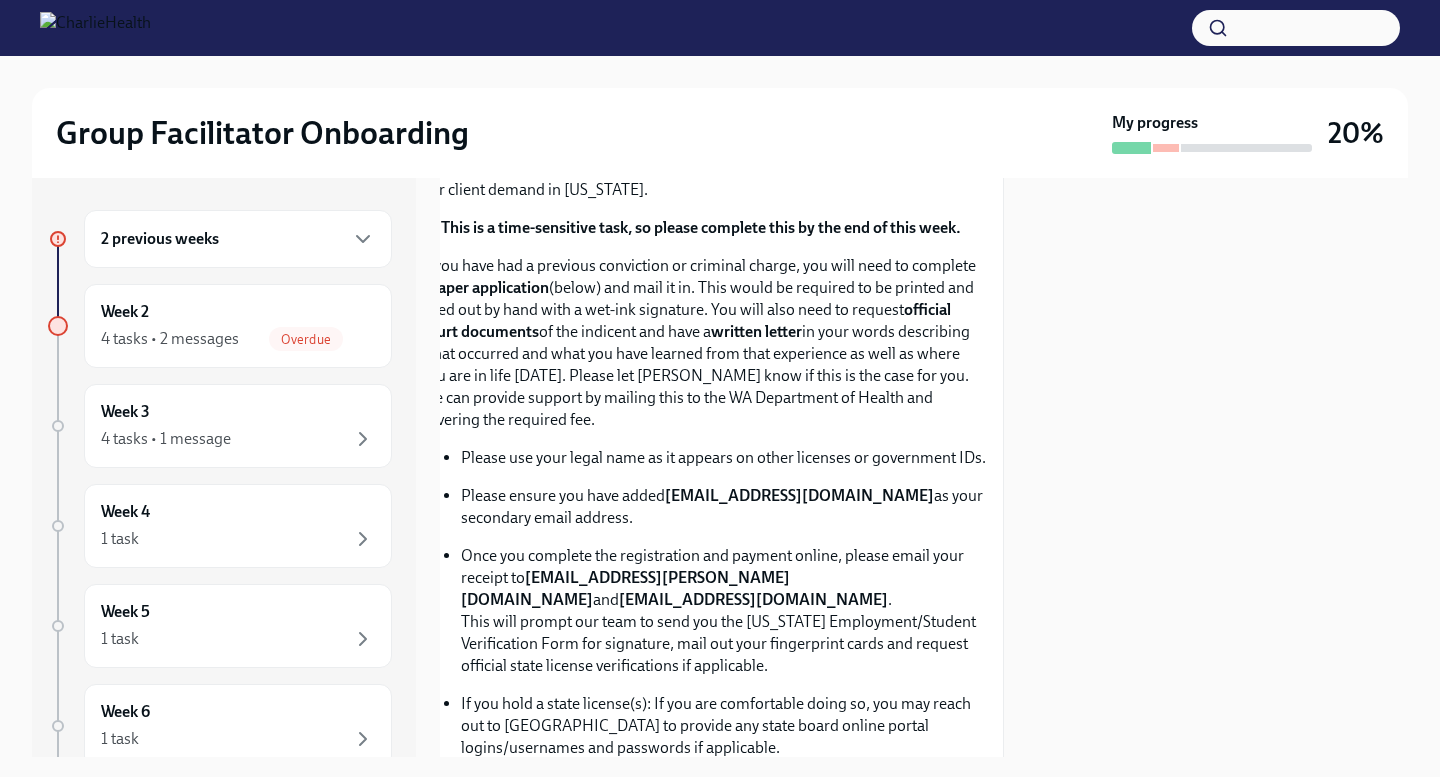 click on "Please use your legal name as it appears on other licenses or government IDs.
Please ensure you have added  newlicense@charliehealth.com  as your secondary email address.
Once you complete the registration and payment online, please email your receipt to  corielle.edmond@charliehealth.com  and  newlicense@charliehealth.com .
This will prompt our team to send you the Washington Employment/Student Verification Form for signature, mail out your fingerprint cards and request official state license verifications if applicable.
If you hold a state license(s): If you are comfortable doing so, you may reach out to Corielle to provide any state board online portal logins/usernames and passwords if applicable.
IMPORTANT Note on Security of Sensitive Information:" at bounding box center [704, 666] 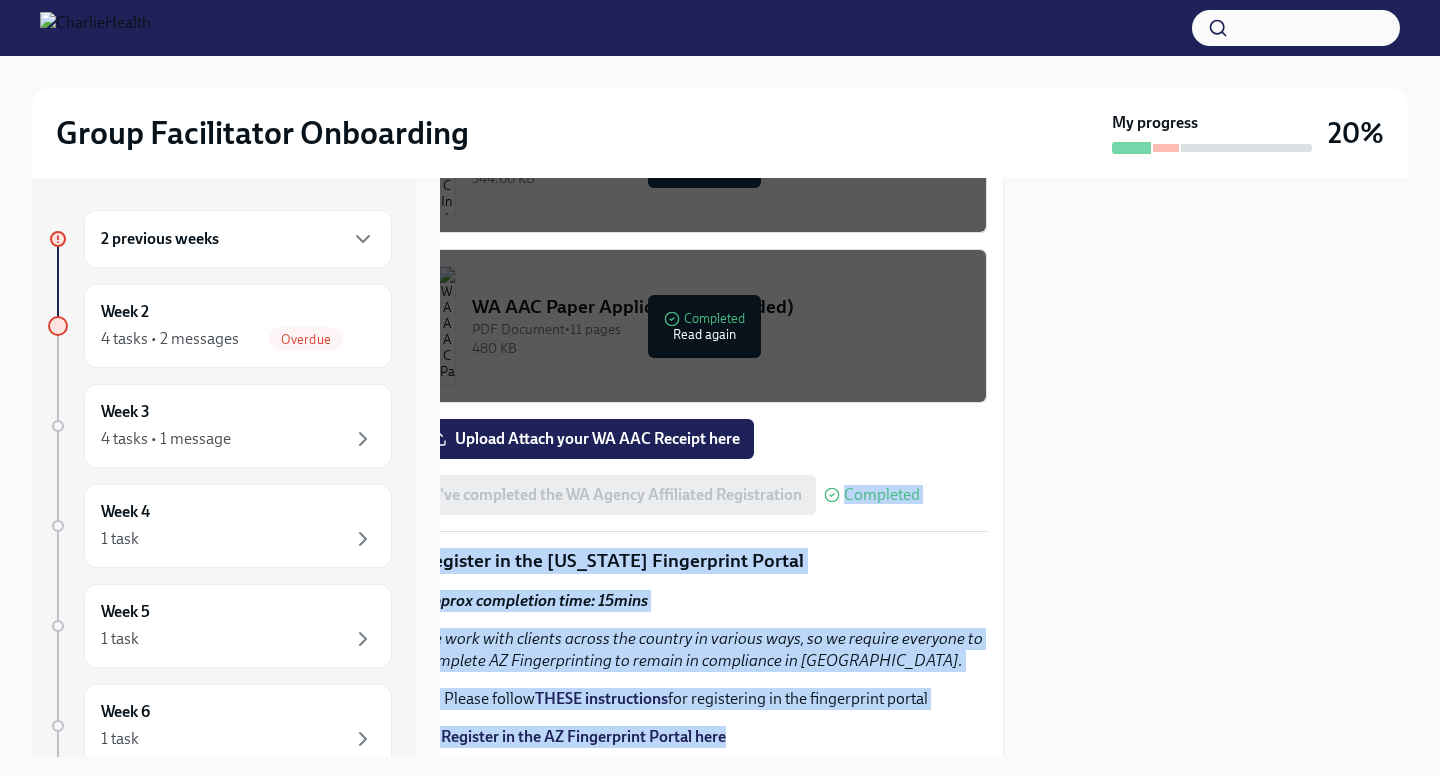 scroll, scrollTop: 1944, scrollLeft: 36, axis: both 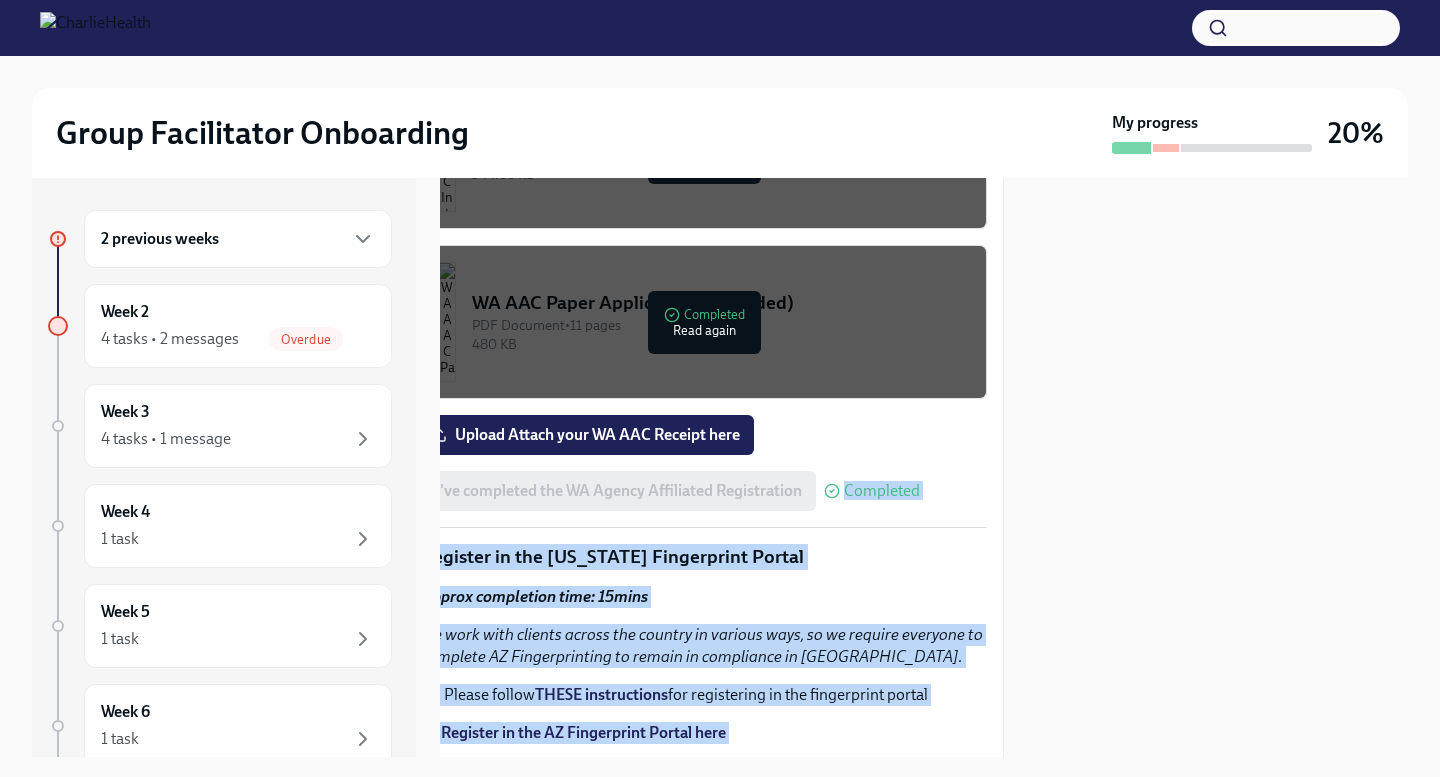 drag, startPoint x: 904, startPoint y: 458, endPoint x: 1065, endPoint y: 480, distance: 162.49615 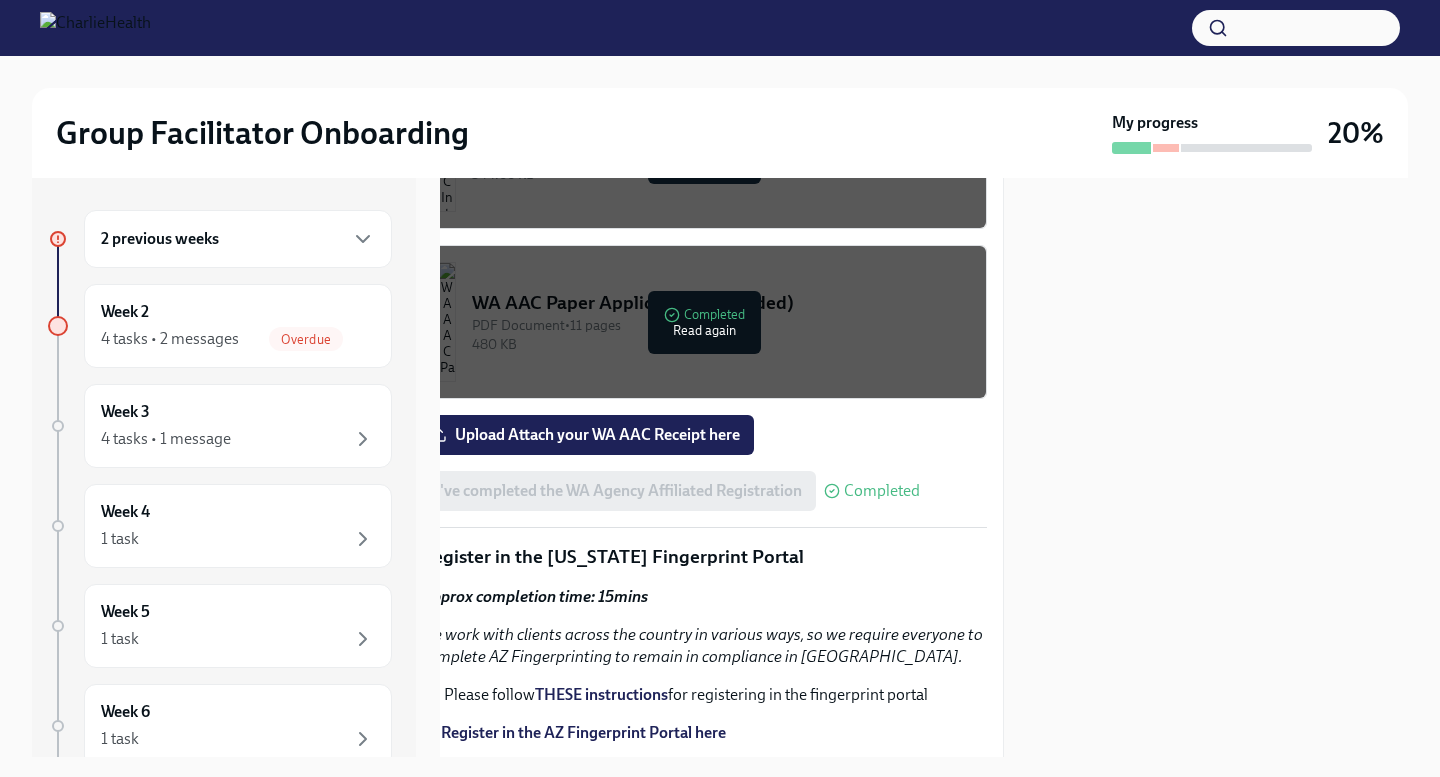 click at bounding box center [1236, 467] 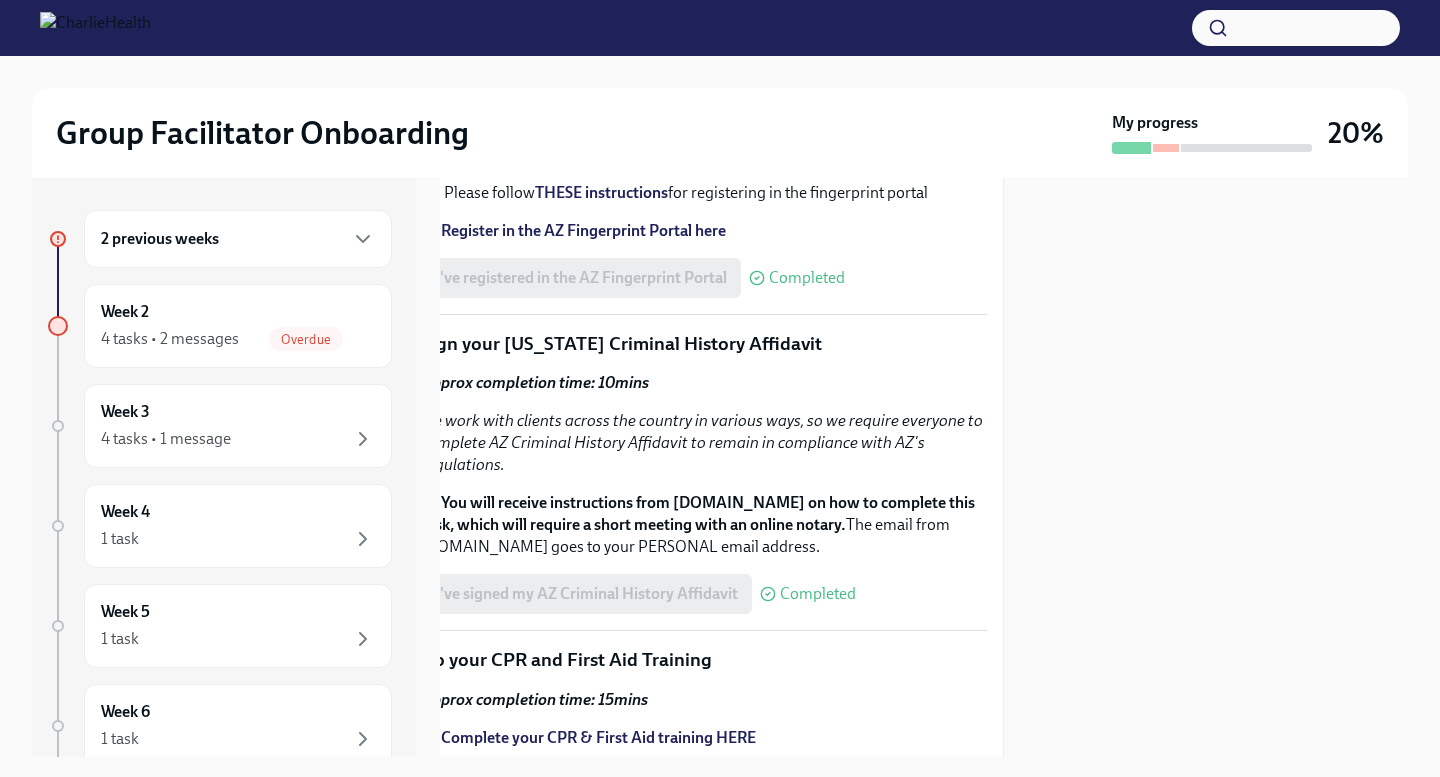scroll, scrollTop: 2421, scrollLeft: 36, axis: both 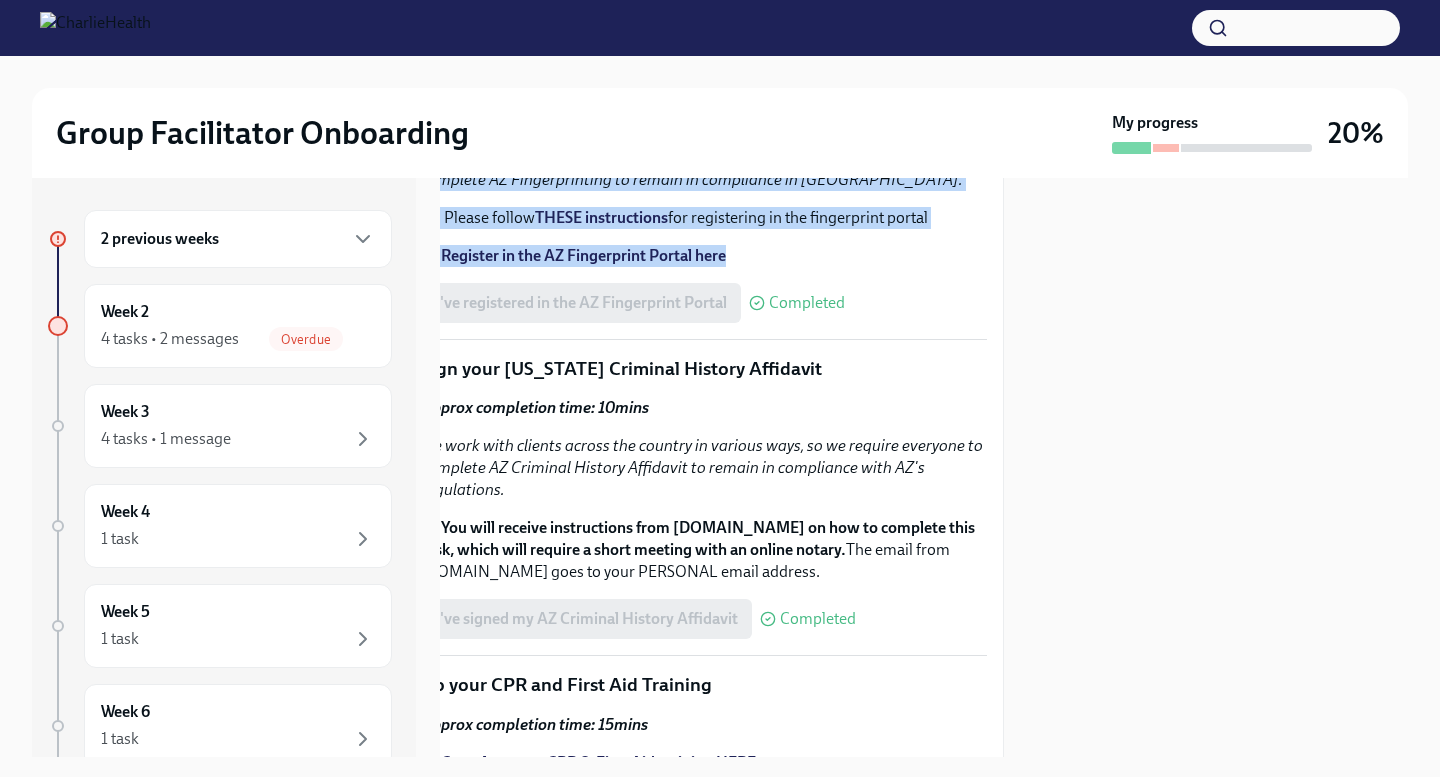 drag, startPoint x: 805, startPoint y: 517, endPoint x: 922, endPoint y: 253, distance: 288.76462 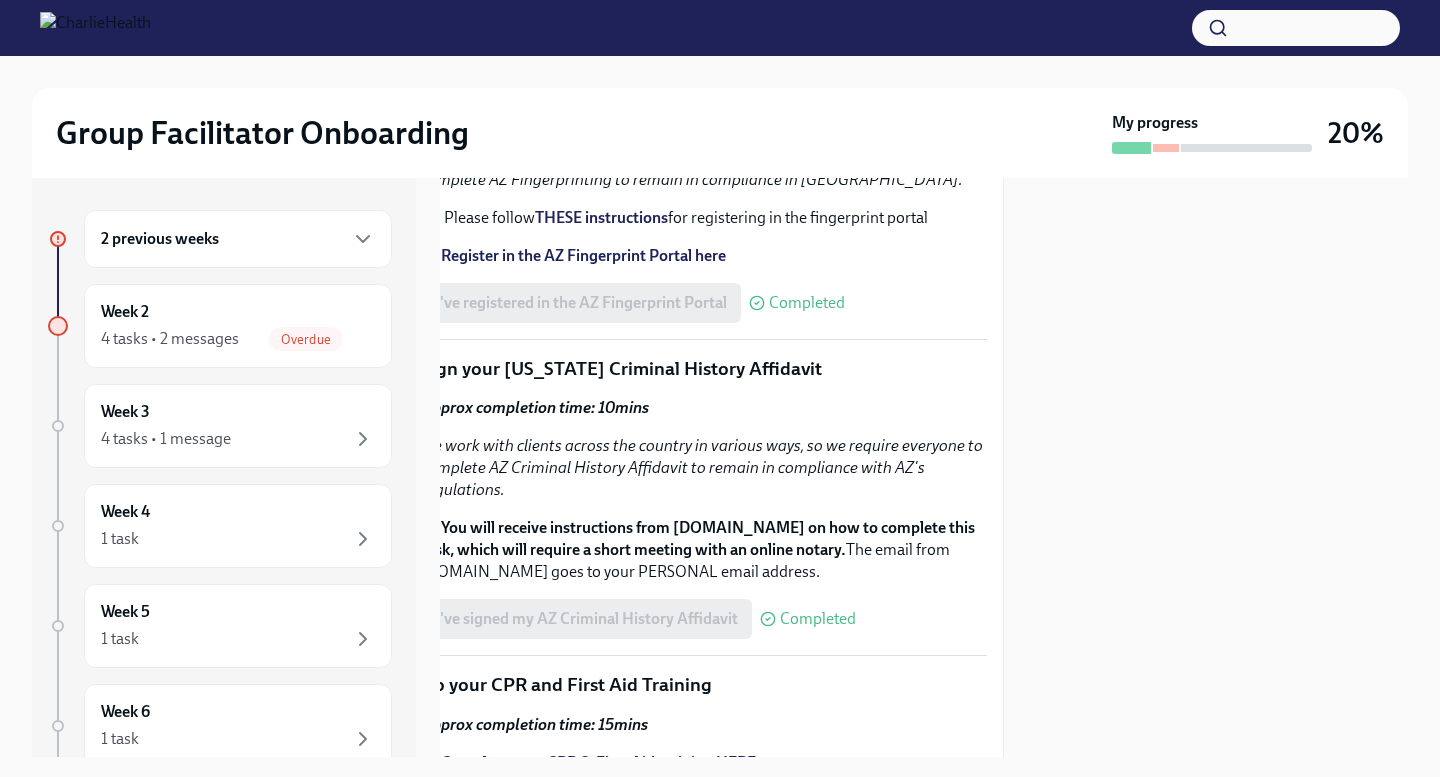 click on "Sign your Arizona Criminal History Affidavit" at bounding box center (704, 369) 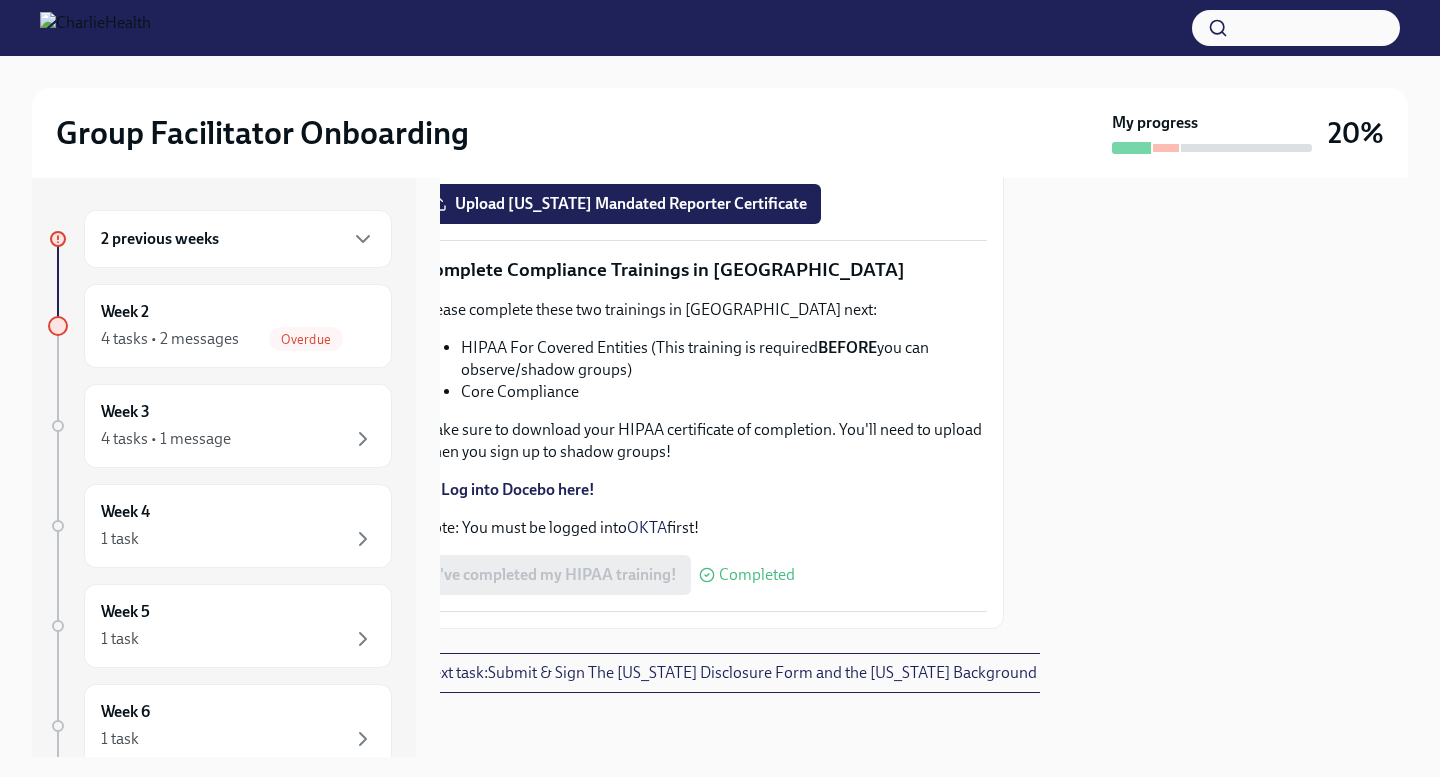 scroll, scrollTop: 4021, scrollLeft: 36, axis: both 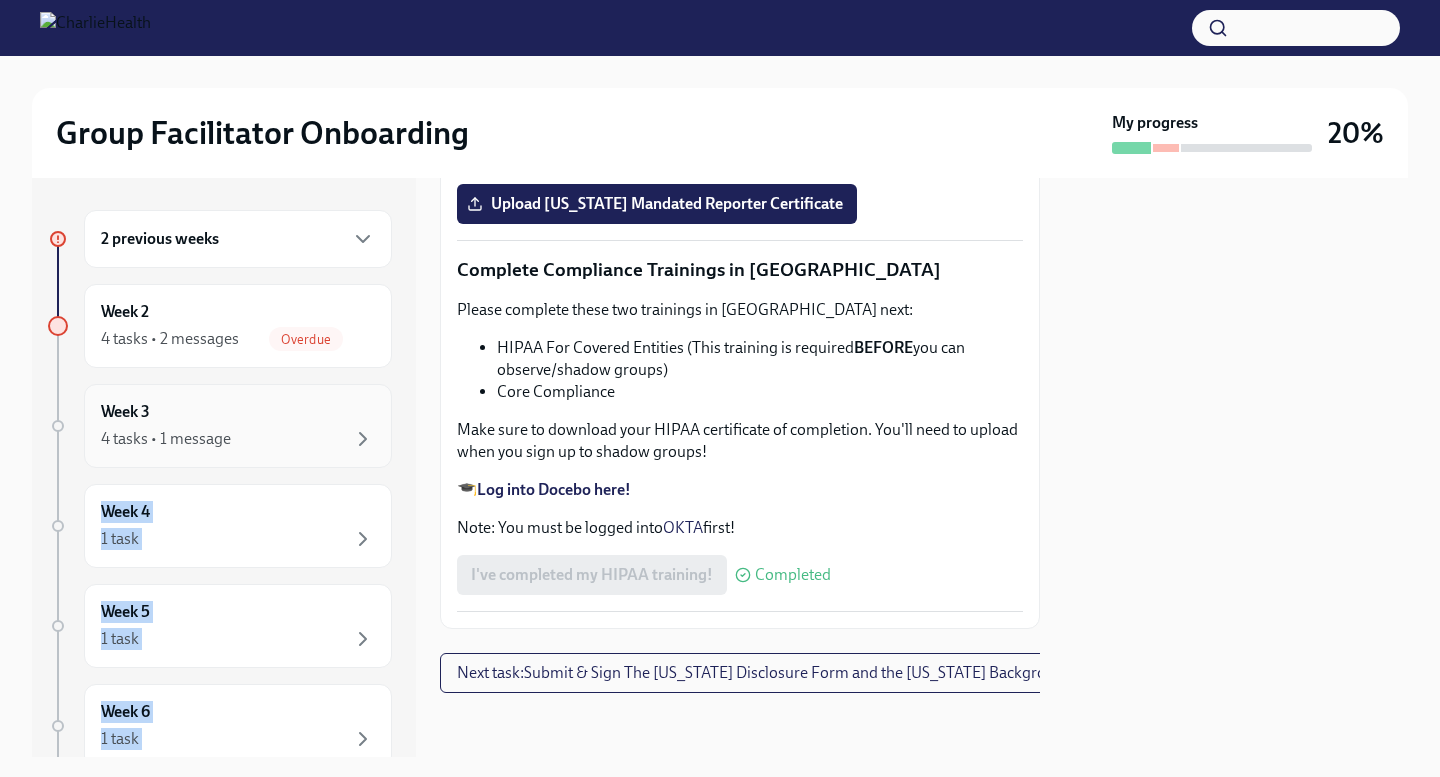 drag, startPoint x: 929, startPoint y: 382, endPoint x: 335, endPoint y: 420, distance: 595.21423 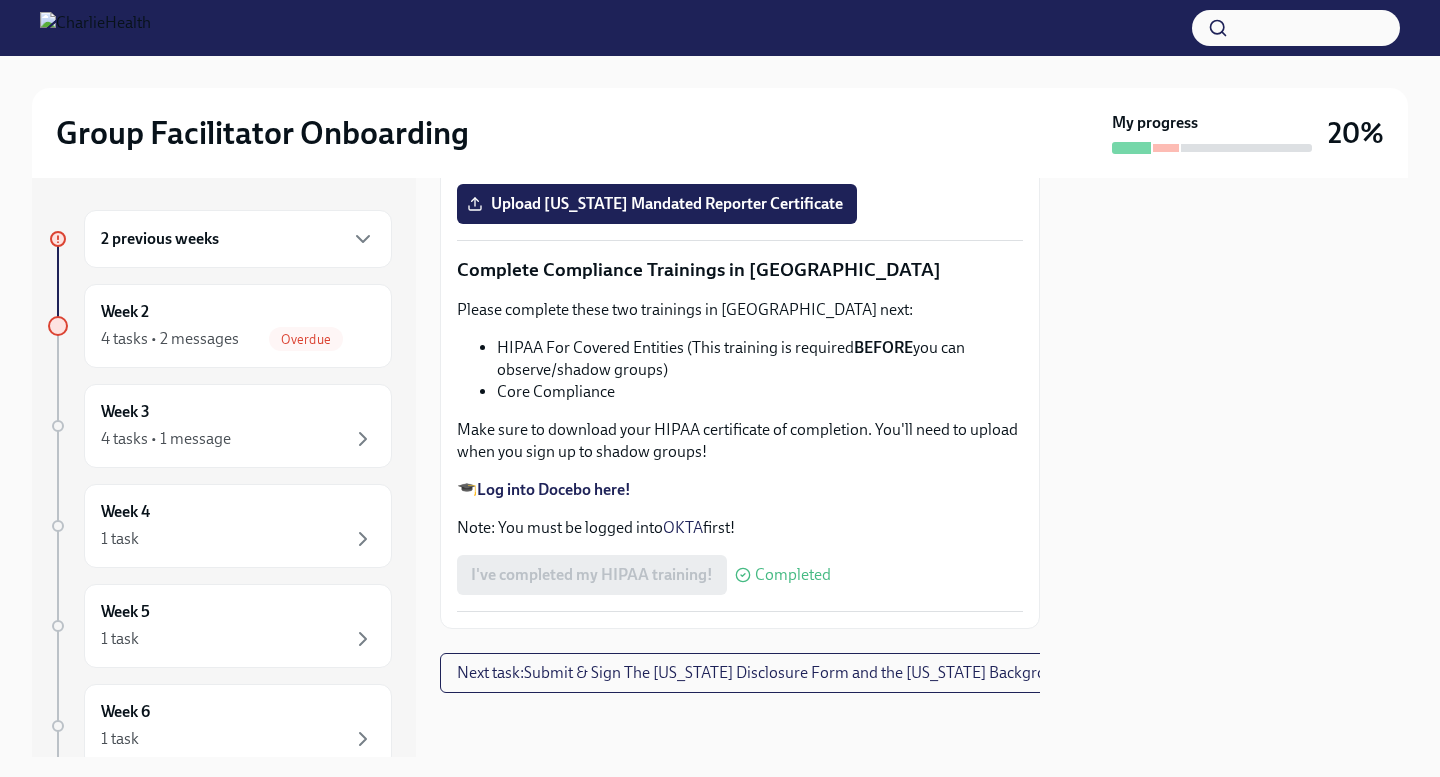 click on "Please complete the Relias course titled "Mandatory Child Abuse Reporting in Pennsylvania." Once completed, please upload the Relias certificate ( example pictured below )." at bounding box center [740, 37] 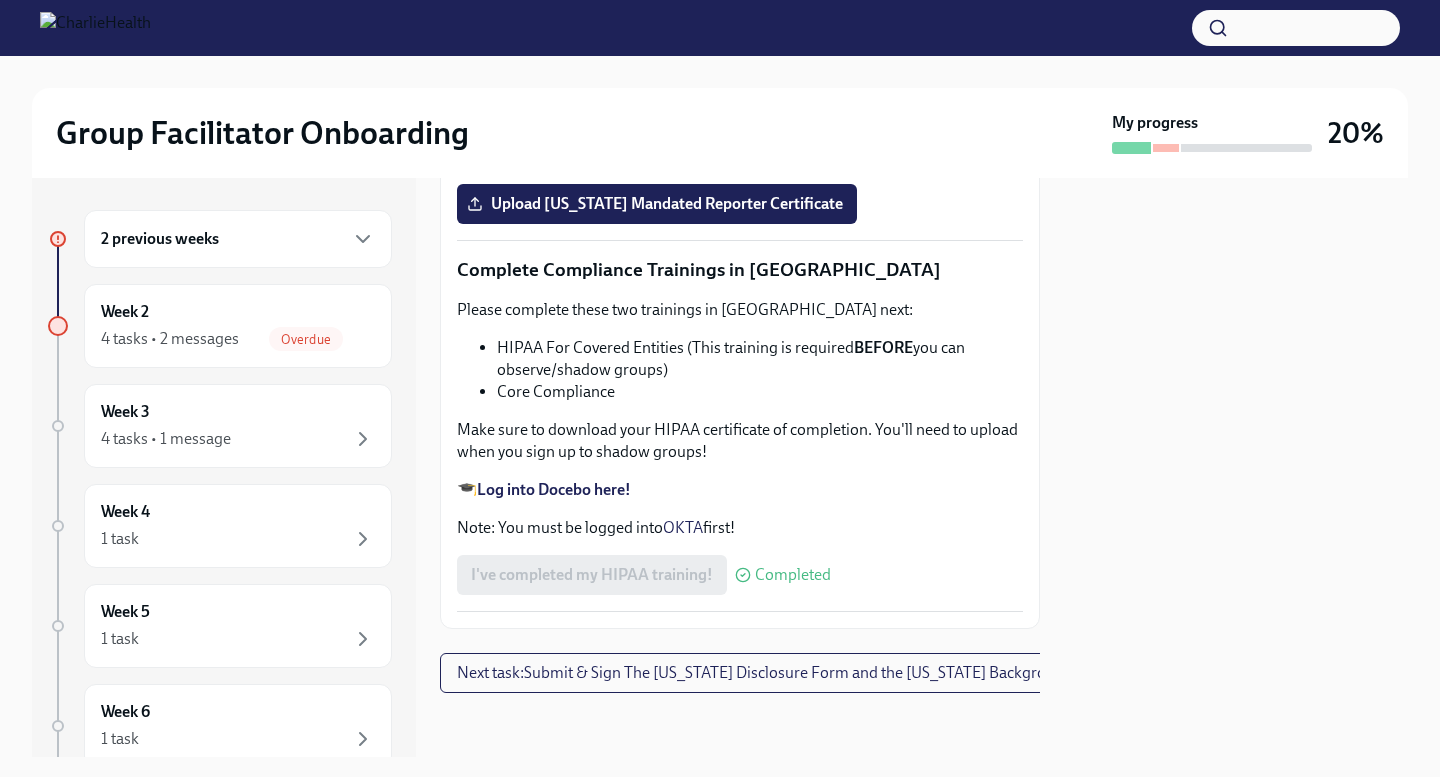 click on "Log into Relias here" at bounding box center [545, 96] 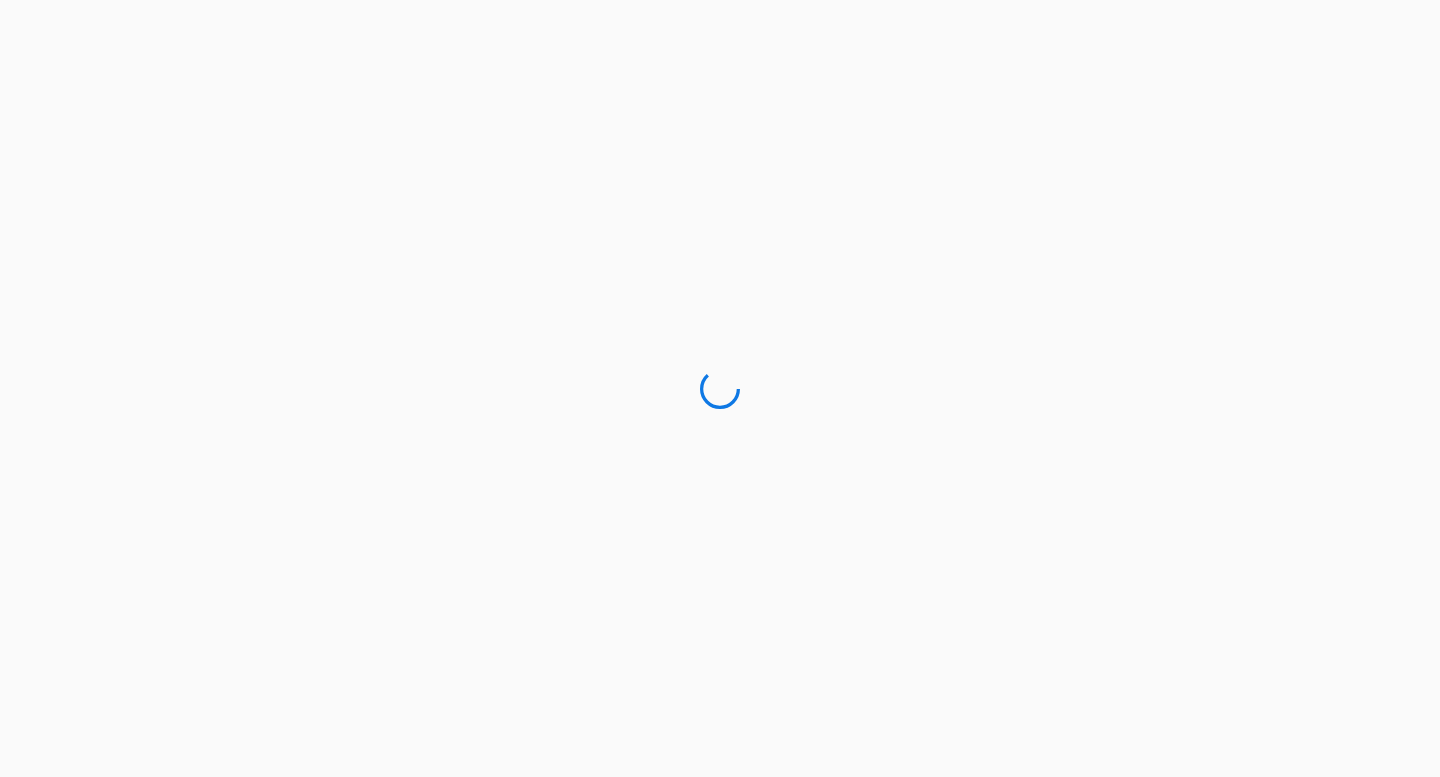 scroll, scrollTop: 0, scrollLeft: 0, axis: both 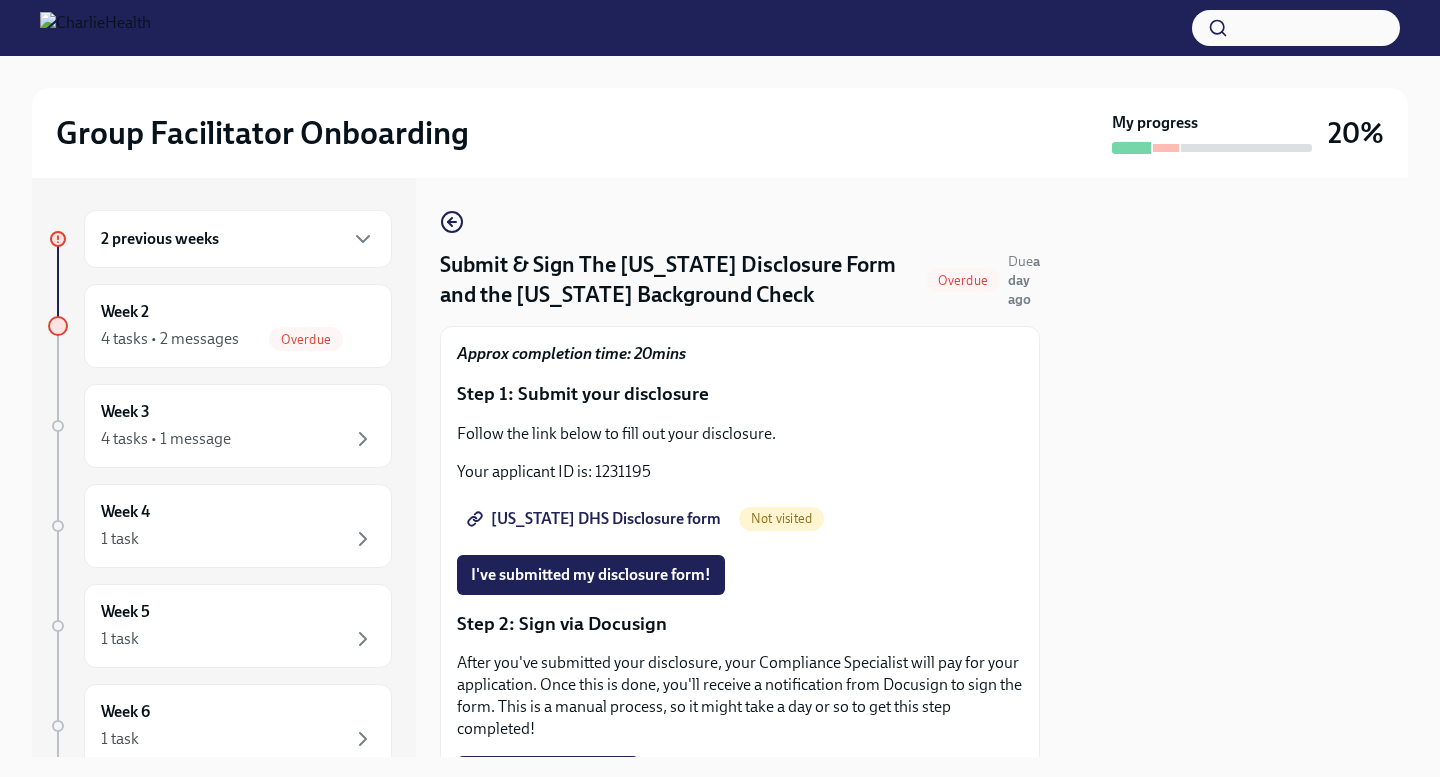 click on "Submit & Sign The [US_STATE] Disclosure Form and the [US_STATE] Background Check" at bounding box center [679, 280] 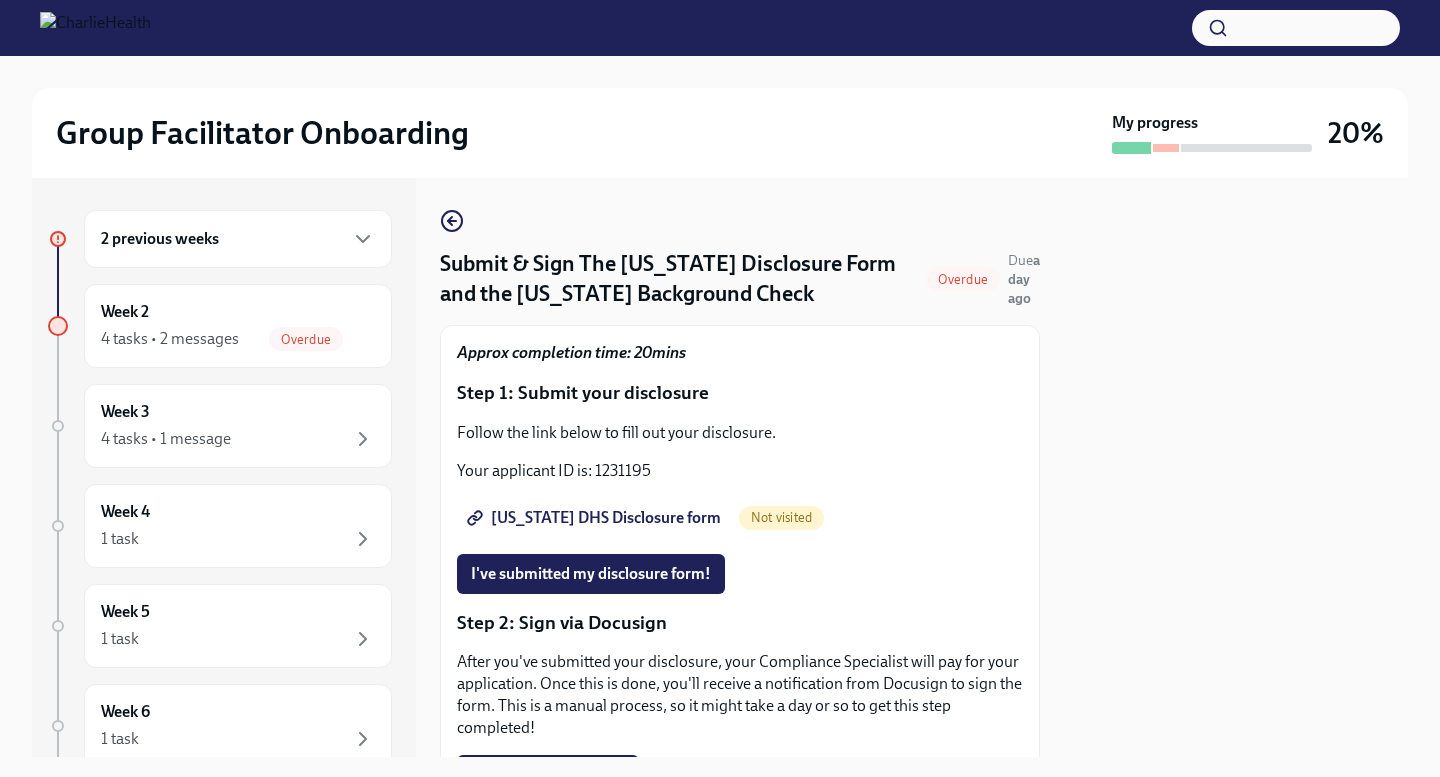 scroll, scrollTop: 0, scrollLeft: 0, axis: both 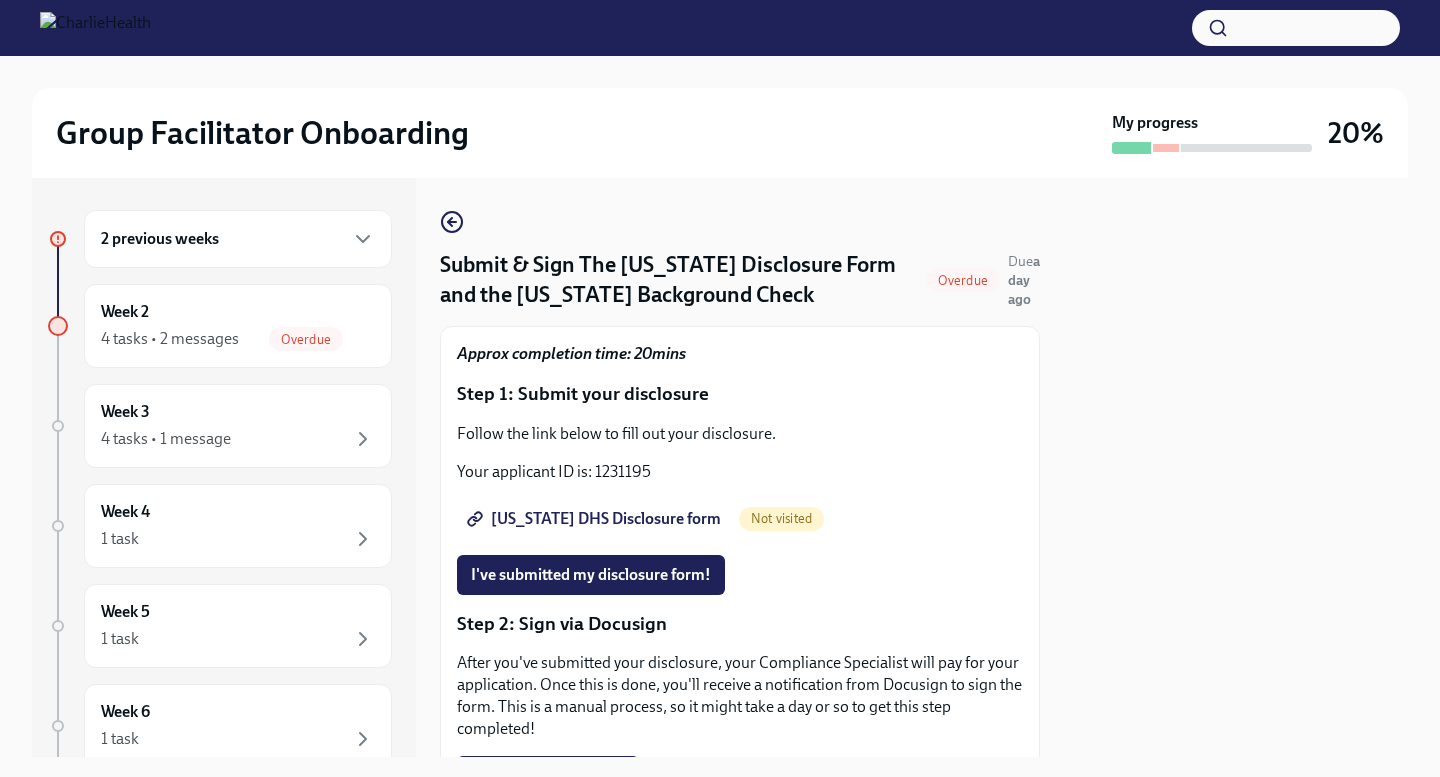click on "[US_STATE] DHS Disclosure form" at bounding box center (596, 519) 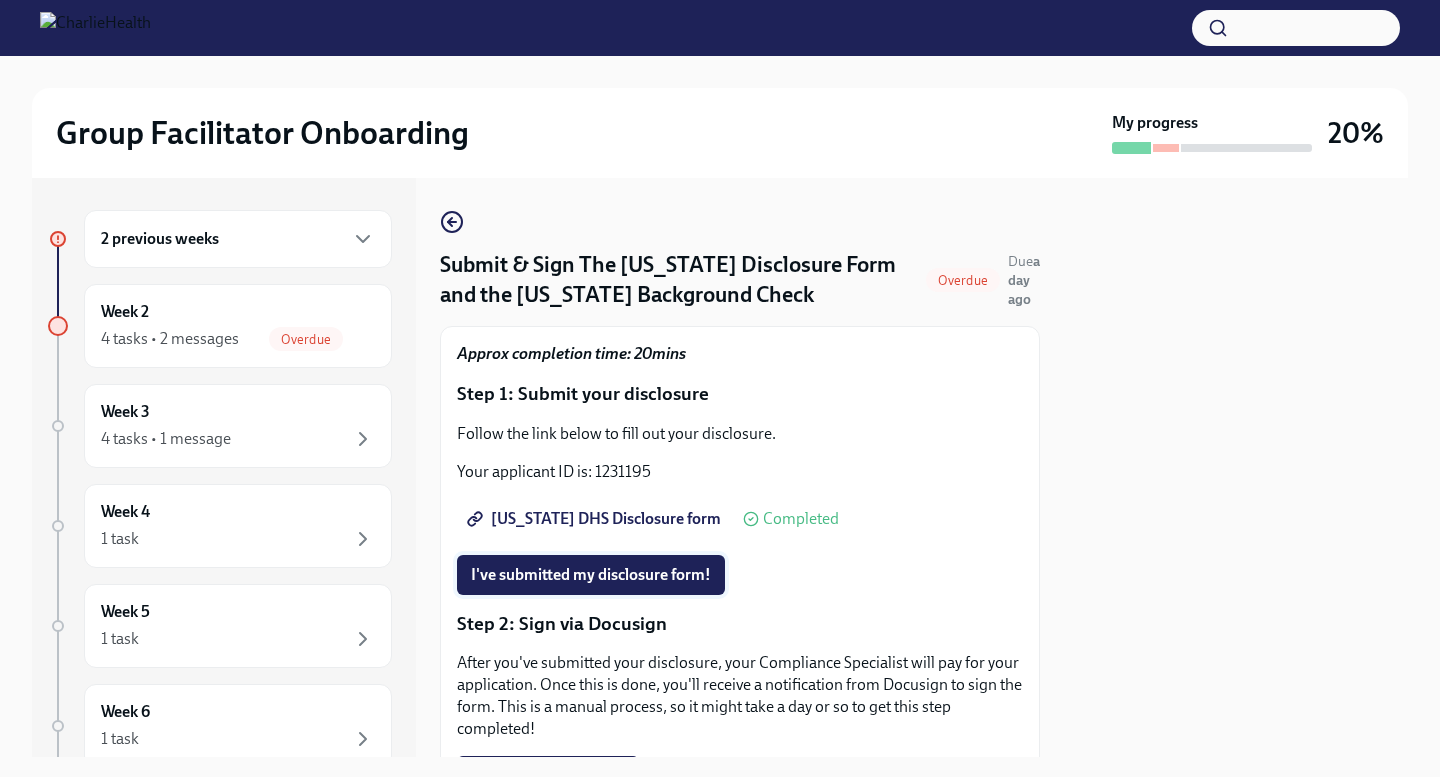 click on "I've submitted my disclosure form!" at bounding box center (591, 575) 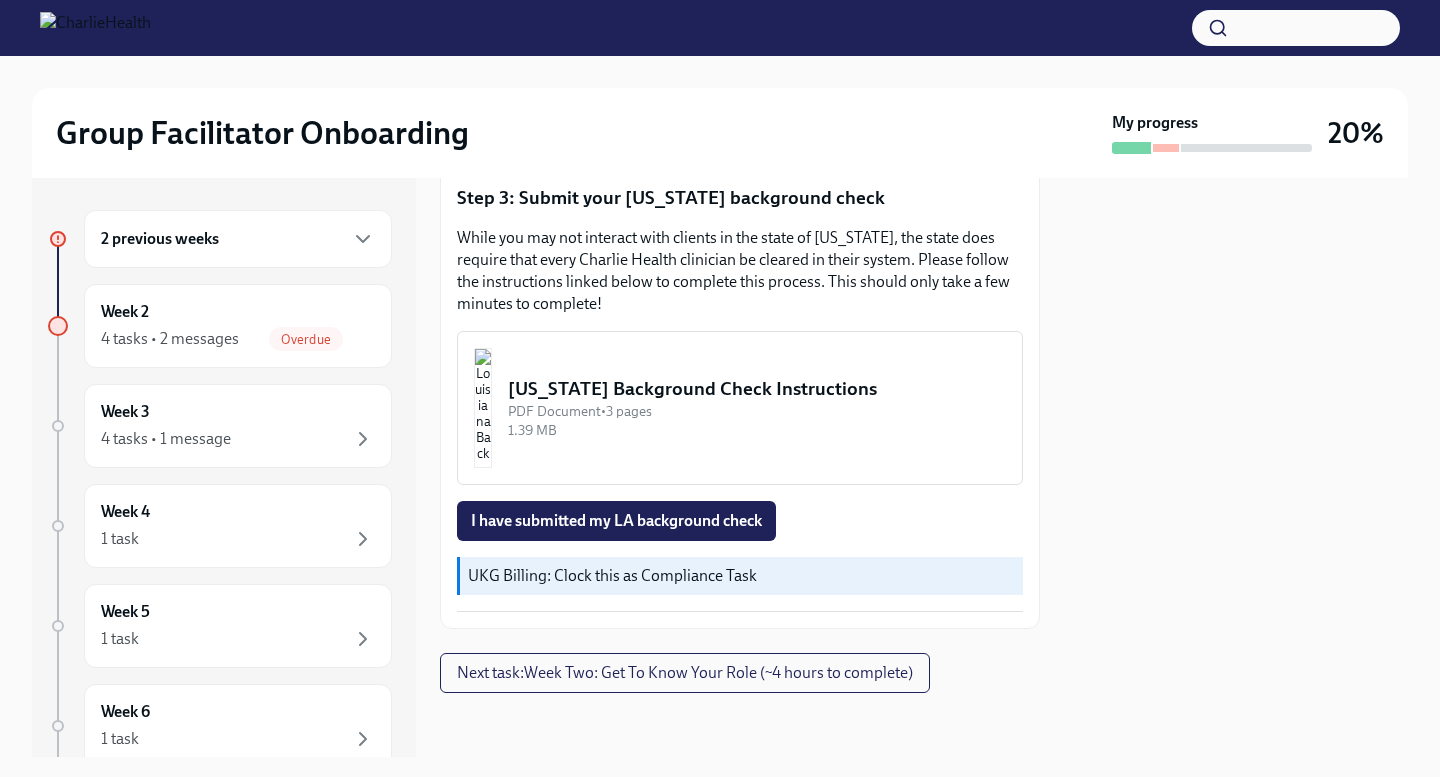 scroll, scrollTop: 643, scrollLeft: 0, axis: vertical 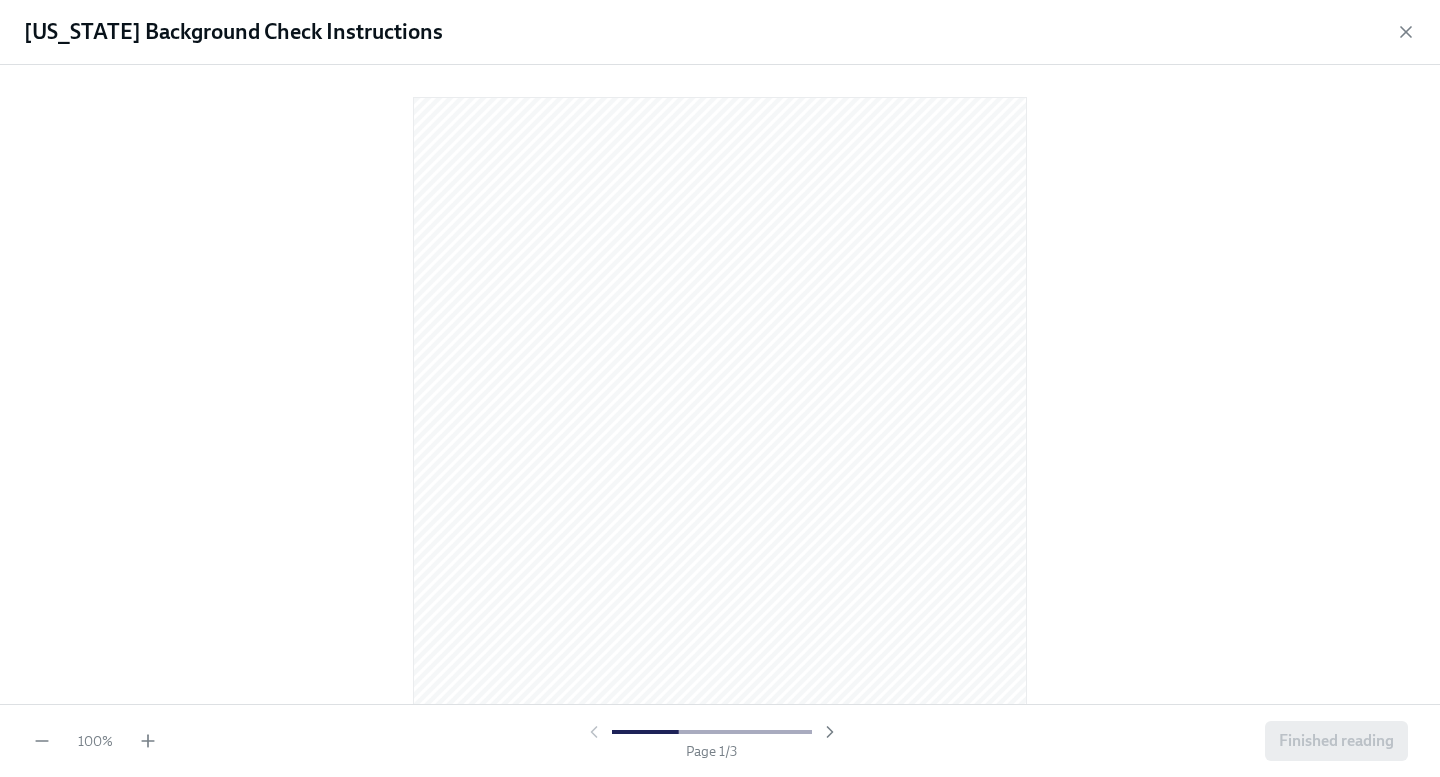 drag, startPoint x: 1104, startPoint y: 404, endPoint x: 1078, endPoint y: 404, distance: 26 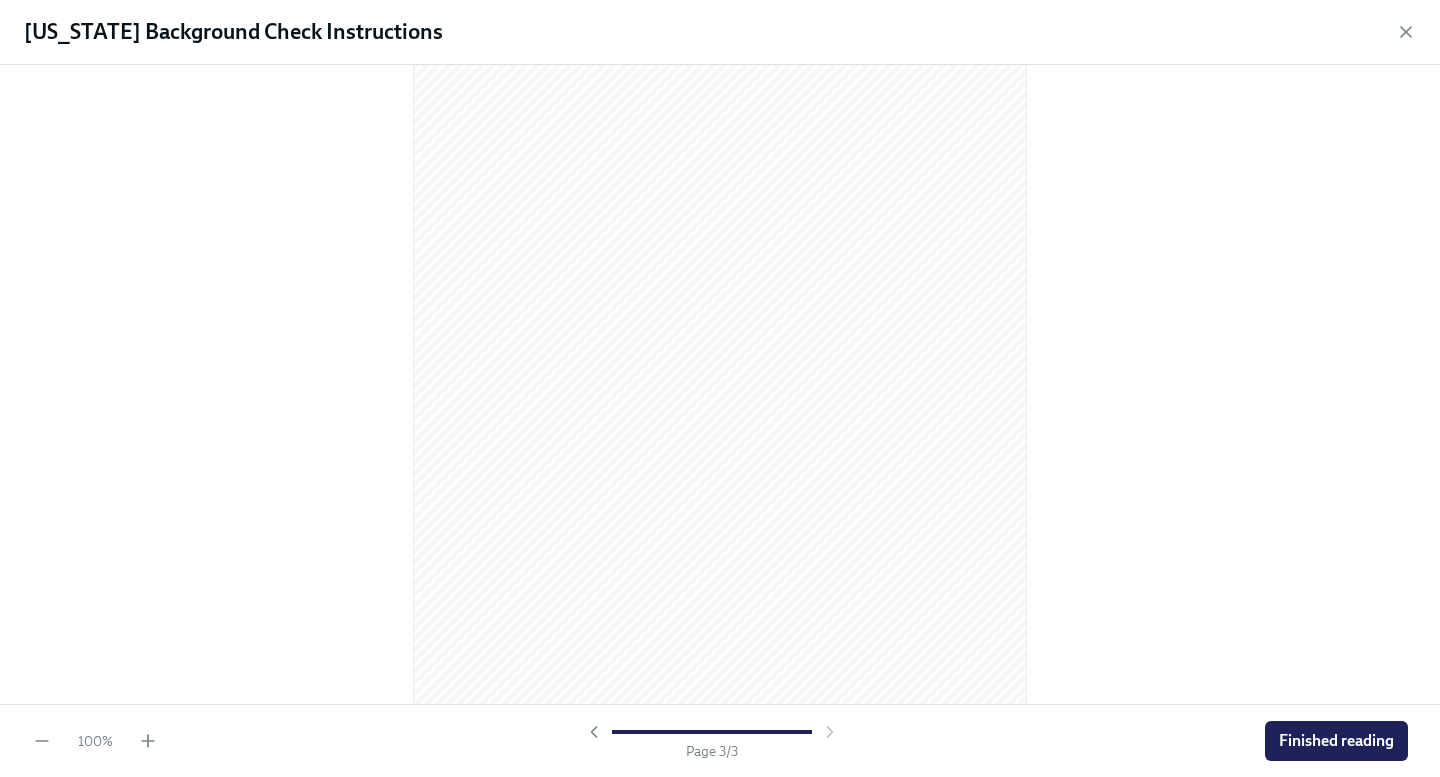 scroll, scrollTop: 1807, scrollLeft: 0, axis: vertical 